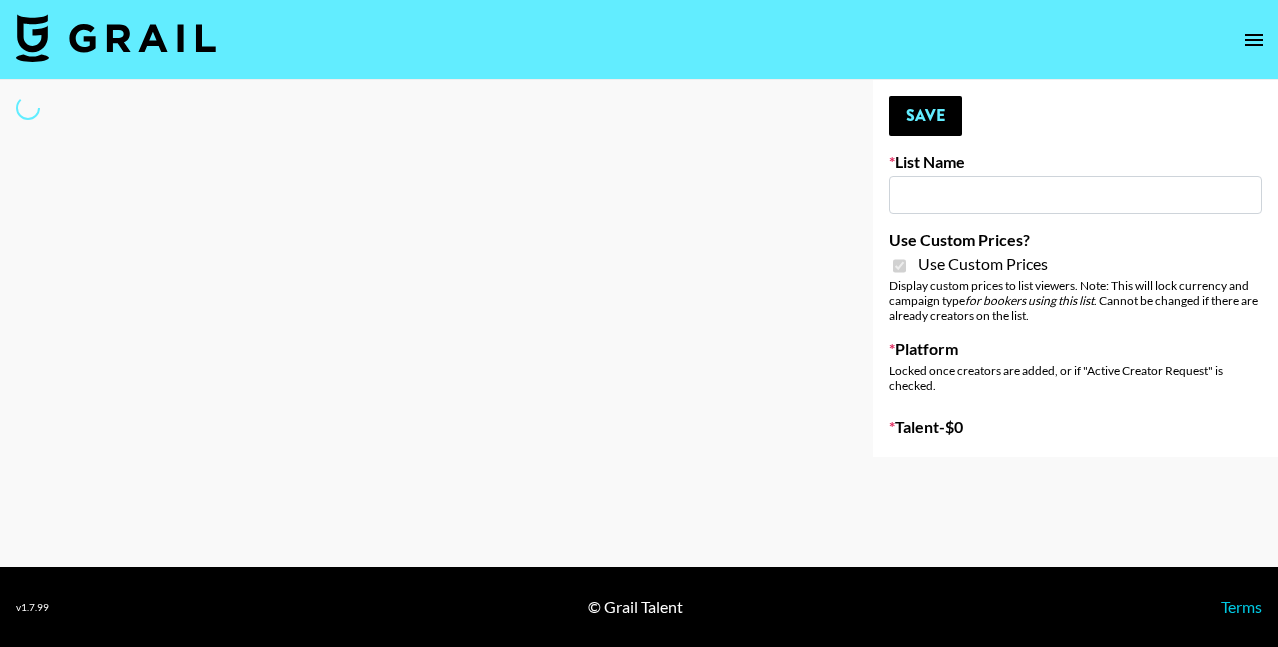 type on "Yap Freely x MICRO CREATORS" 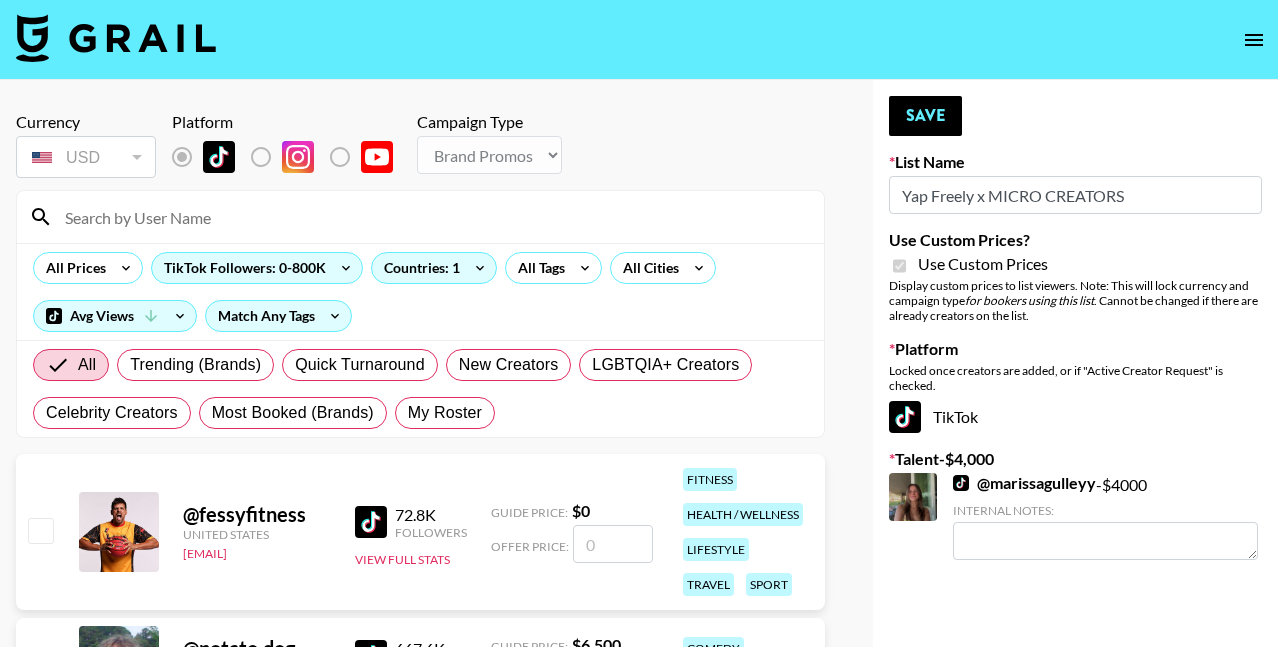 scroll, scrollTop: 0, scrollLeft: 0, axis: both 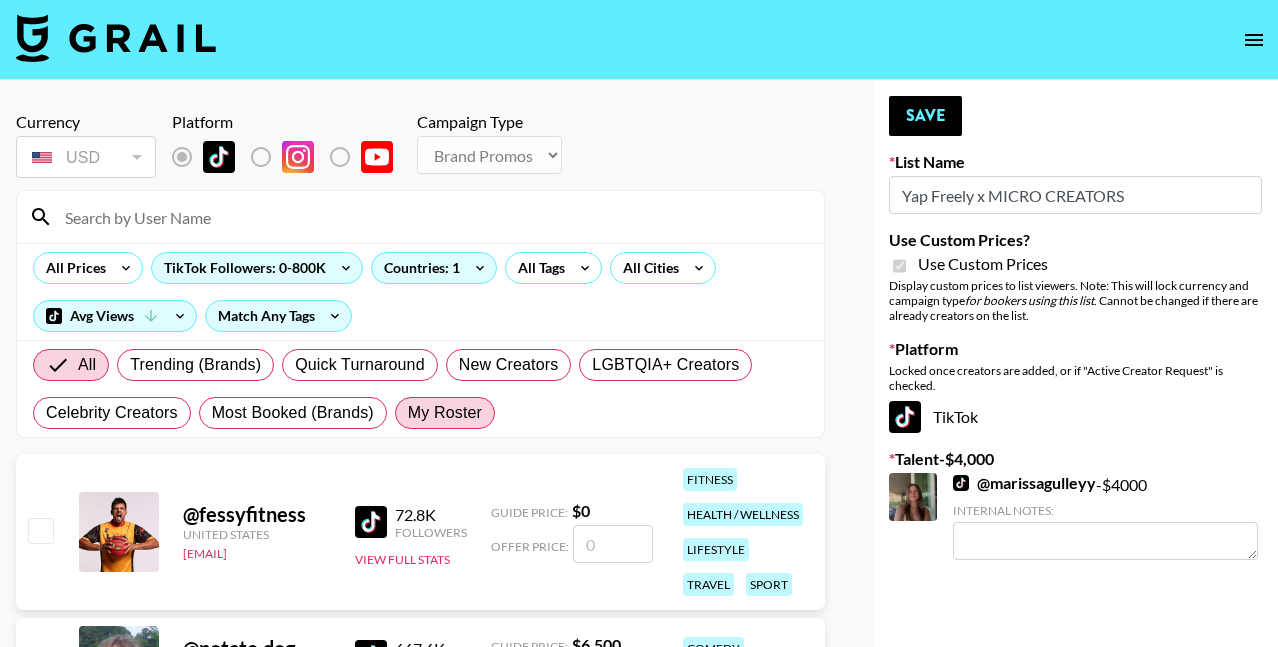 click on "My Roster" at bounding box center (445, 413) 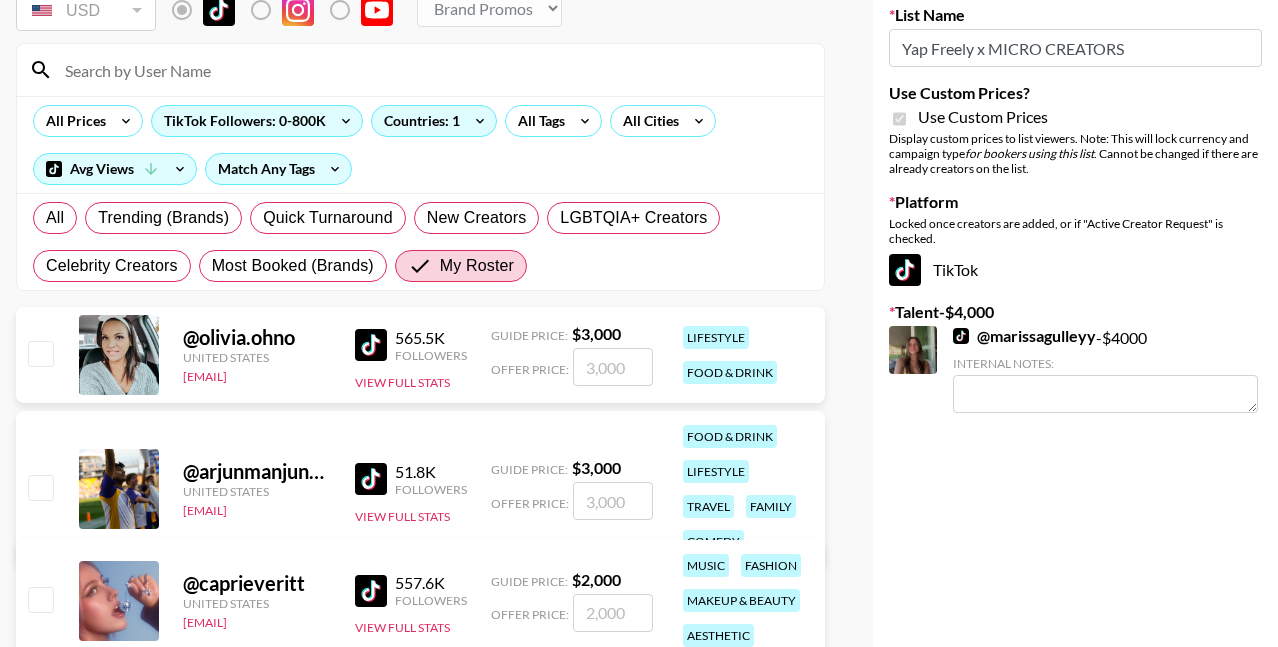 scroll, scrollTop: 148, scrollLeft: 0, axis: vertical 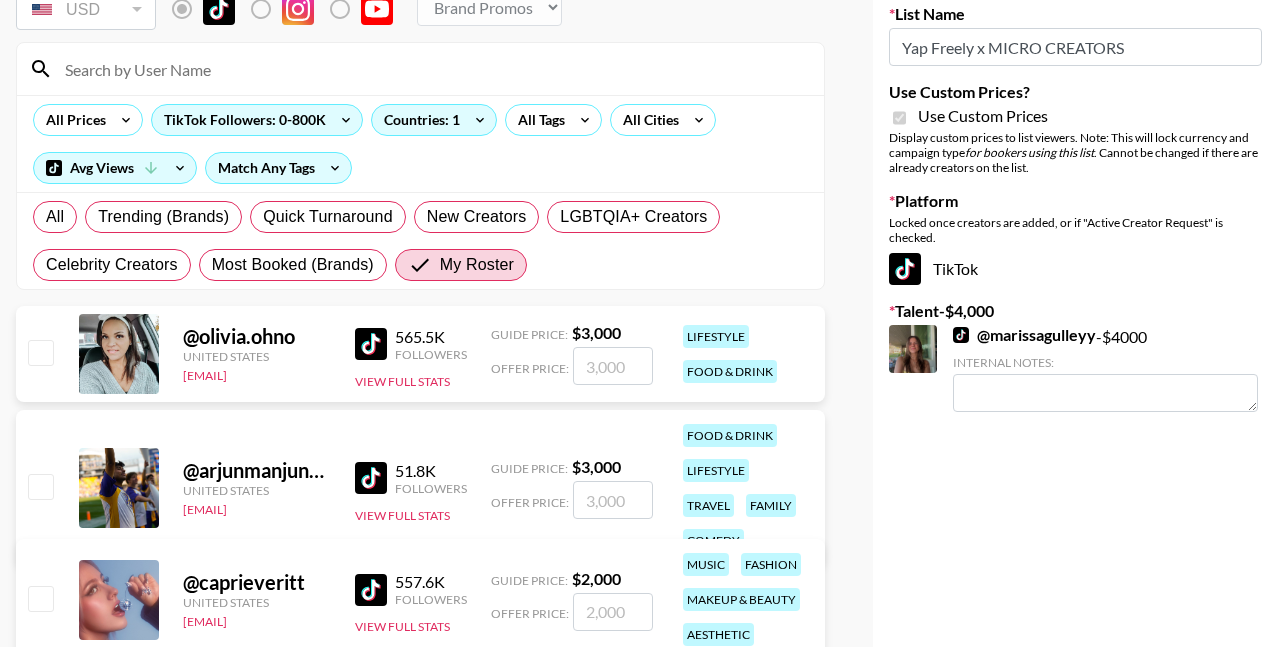 click at bounding box center [40, 486] 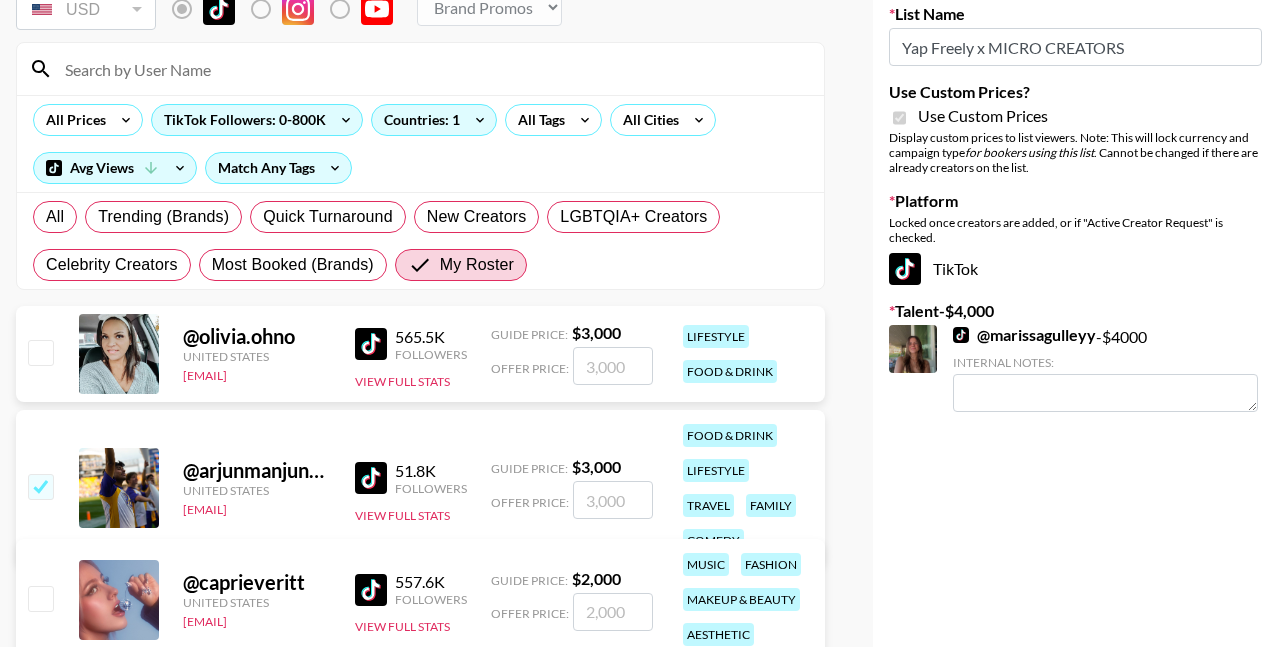 checkbox on "true" 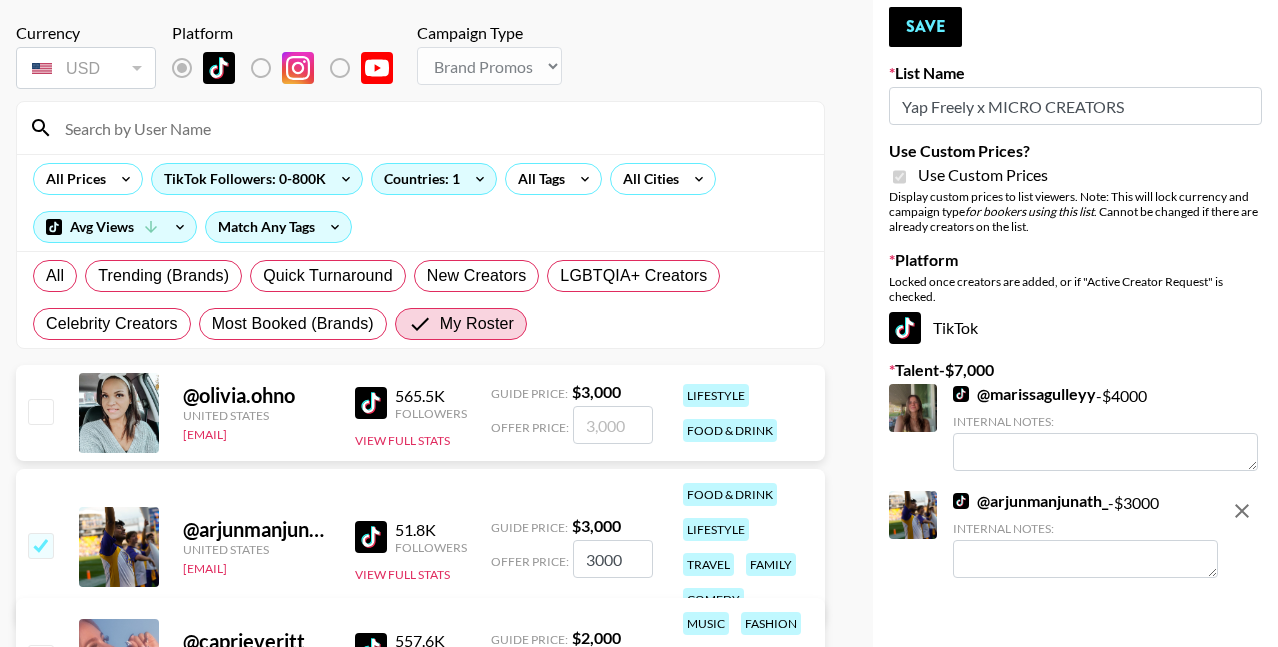 scroll, scrollTop: 0, scrollLeft: 0, axis: both 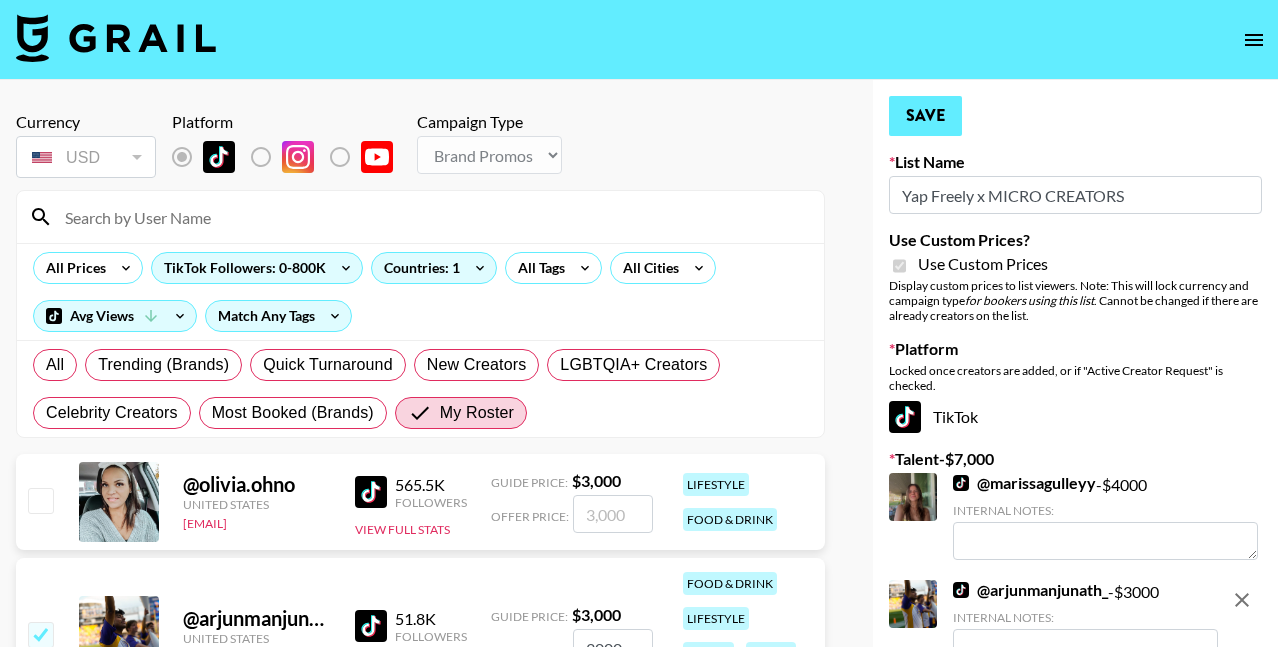 click on "Save" at bounding box center (925, 116) 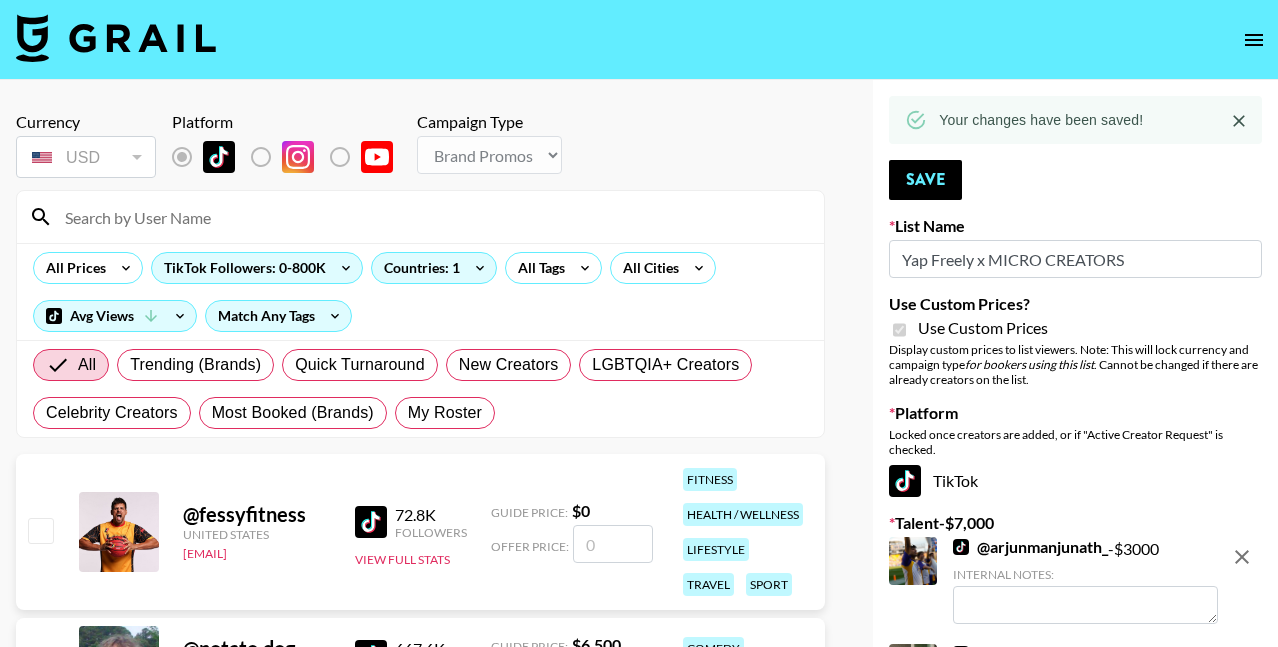 scroll, scrollTop: 175, scrollLeft: 0, axis: vertical 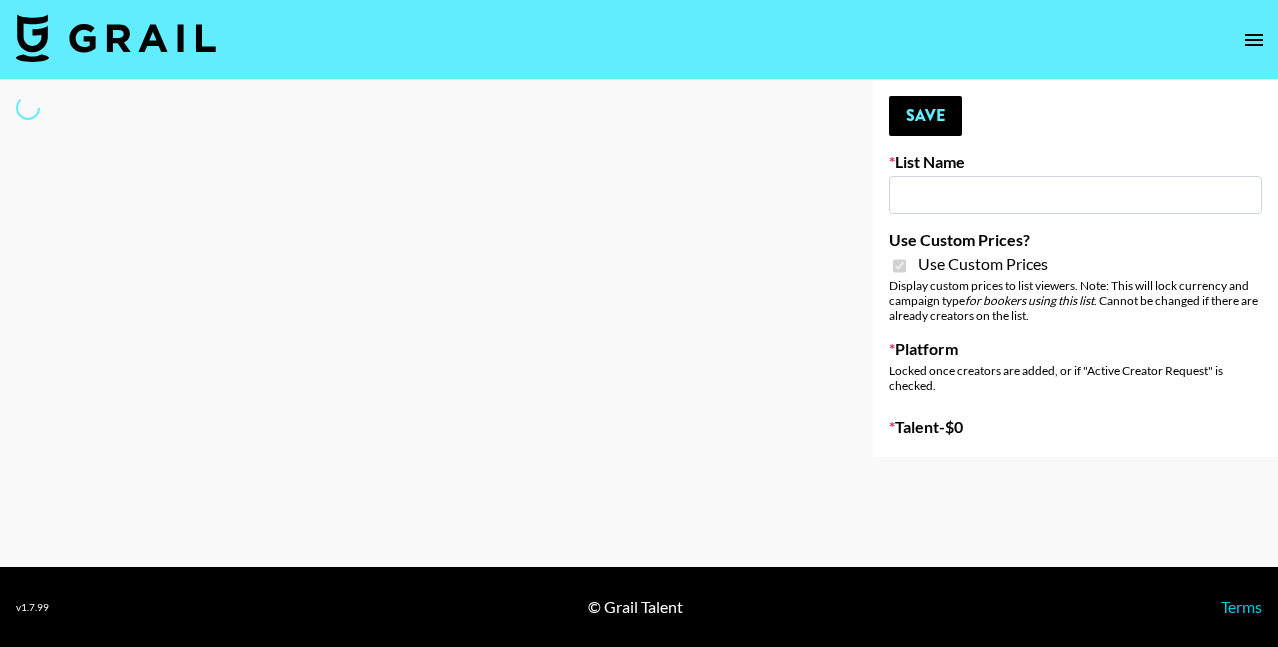 type on "Yap Freely x MACRO CREATORS" 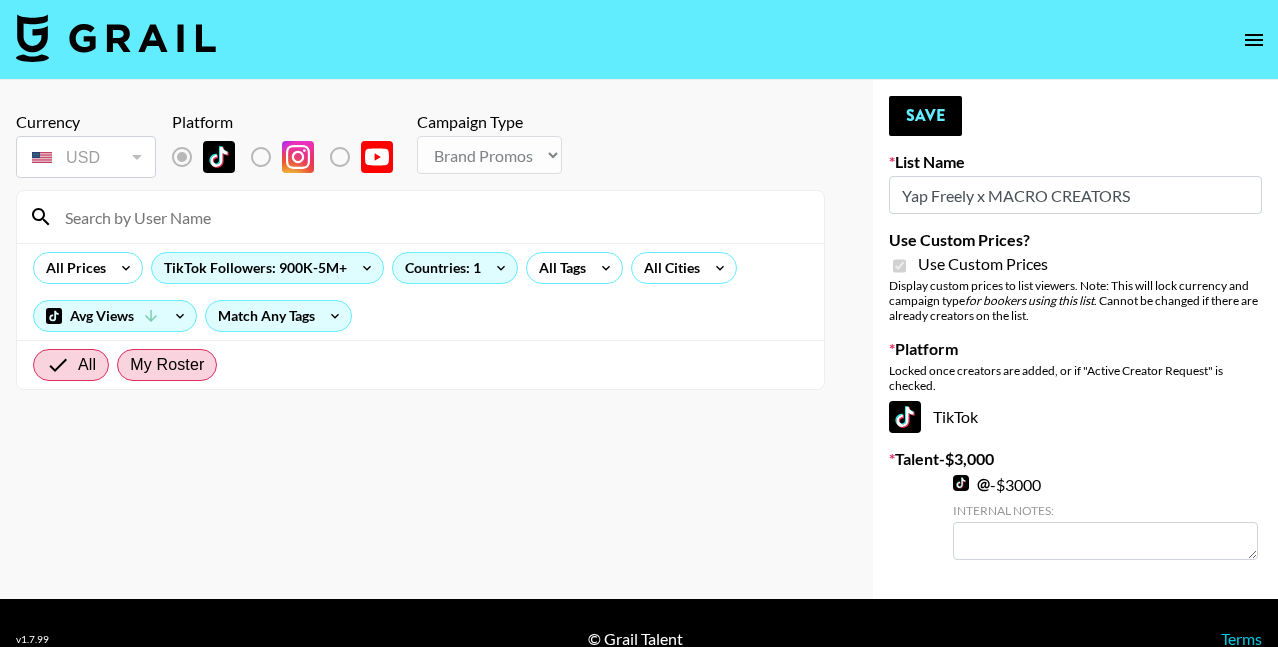 click on "My Roster" at bounding box center (167, 365) 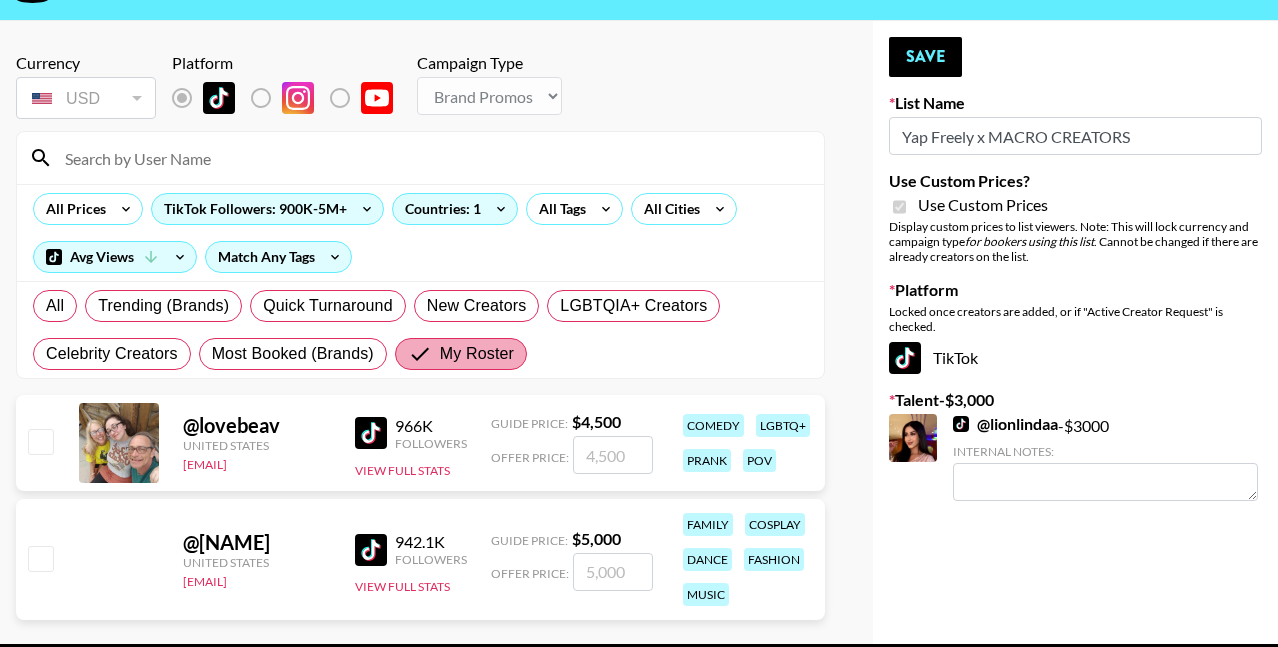 scroll, scrollTop: 60, scrollLeft: 0, axis: vertical 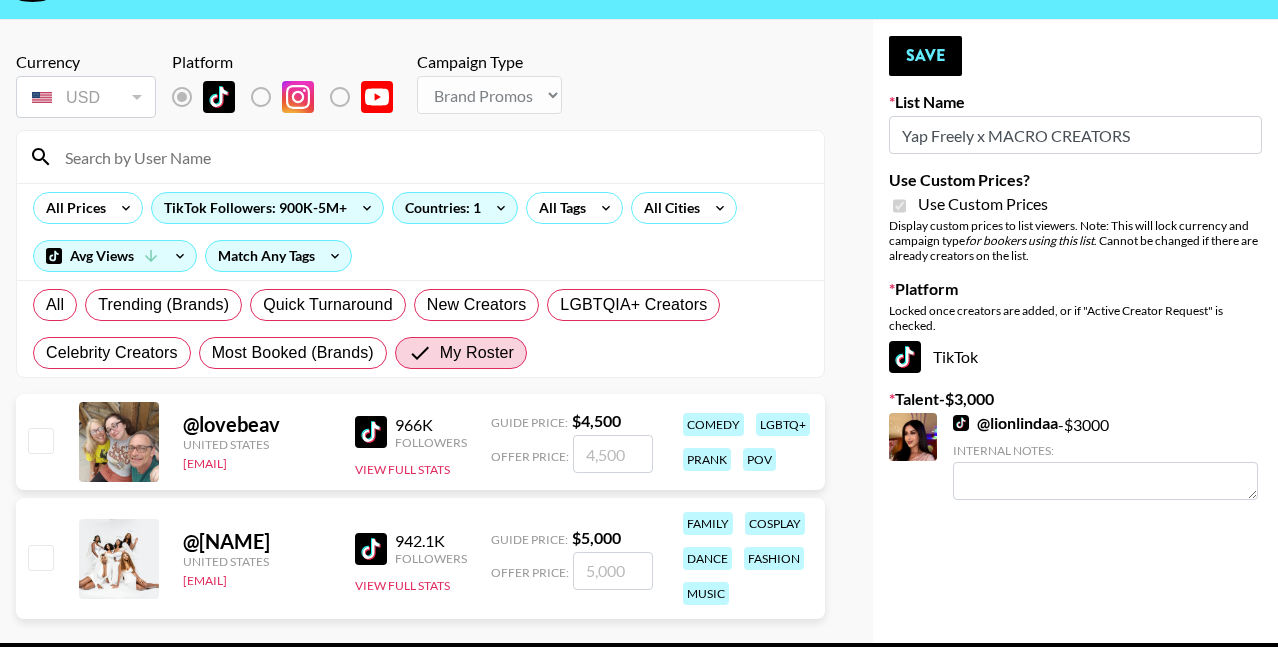 click at bounding box center [40, 440] 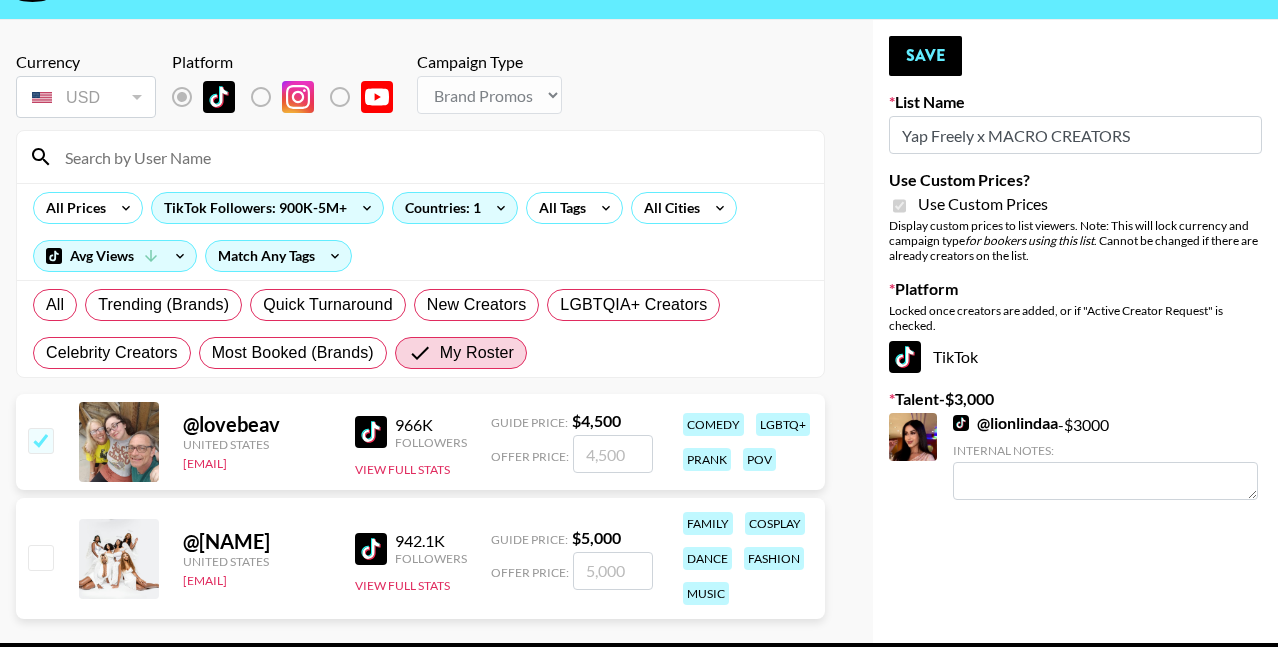 checkbox on "true" 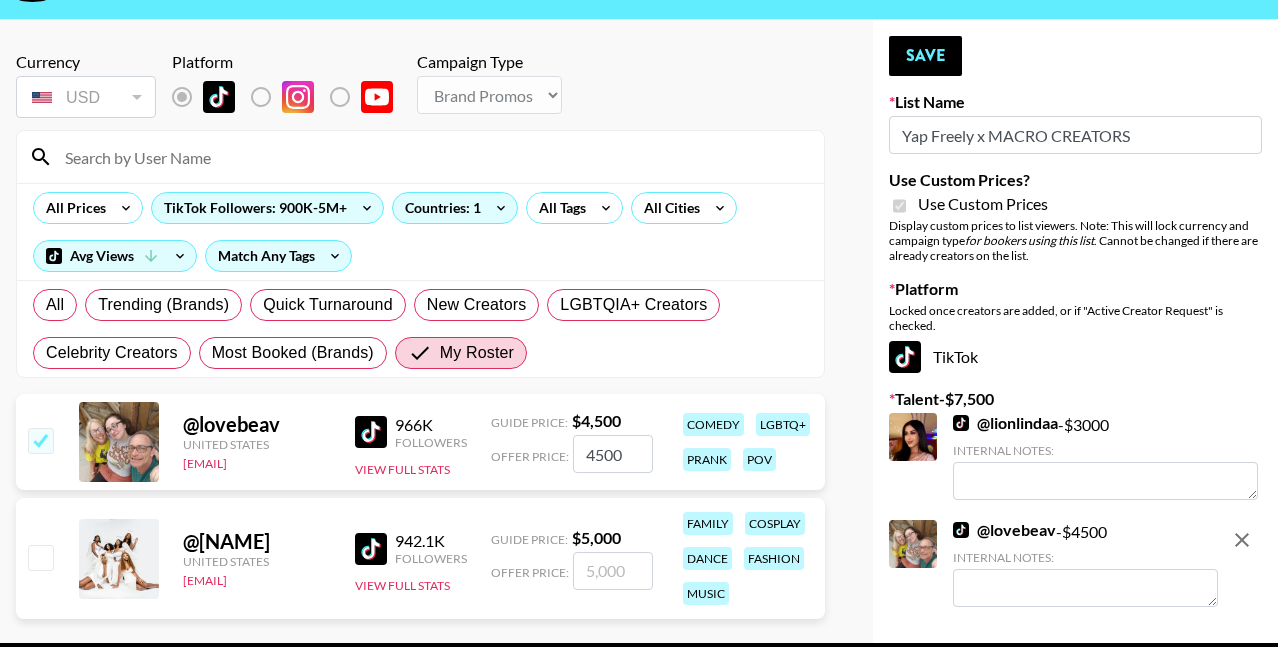 type on "4500" 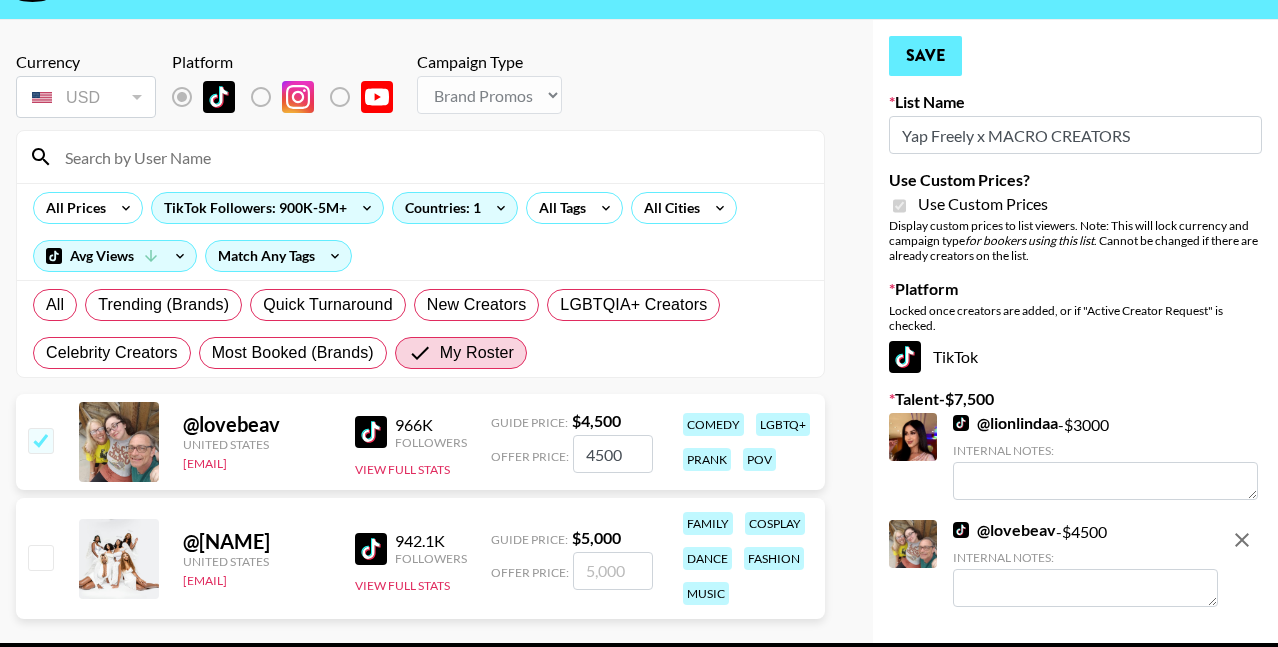 click on "Save" at bounding box center [925, 56] 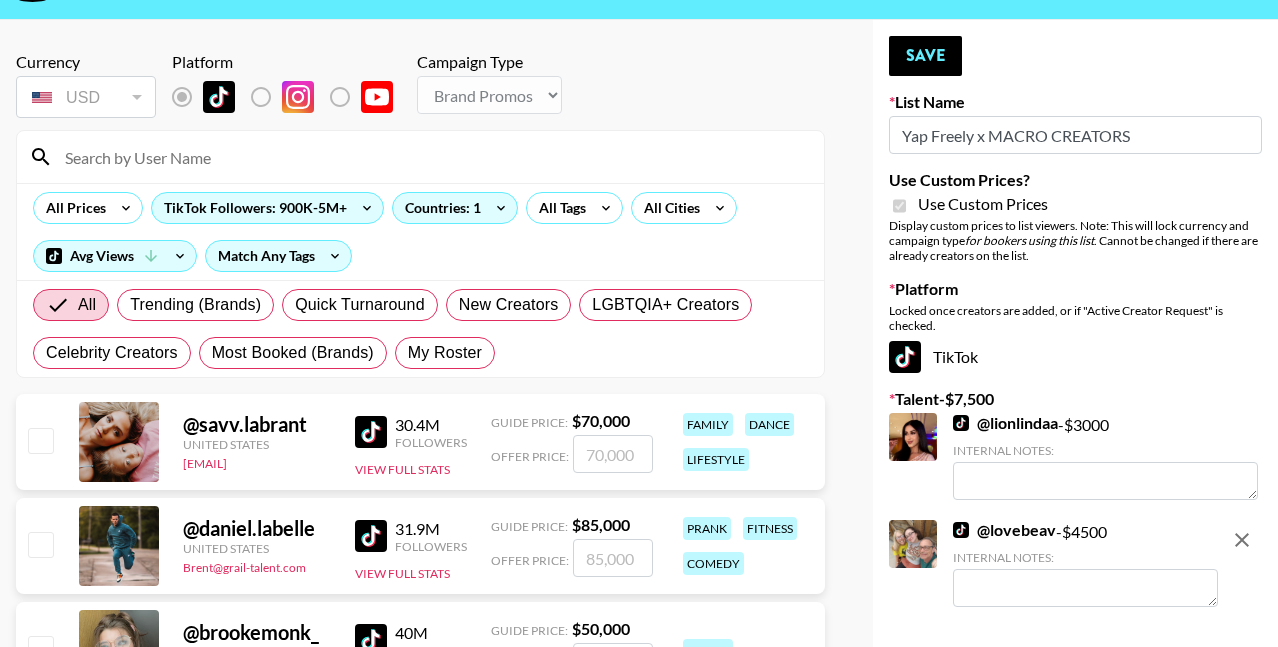 radio on "true" 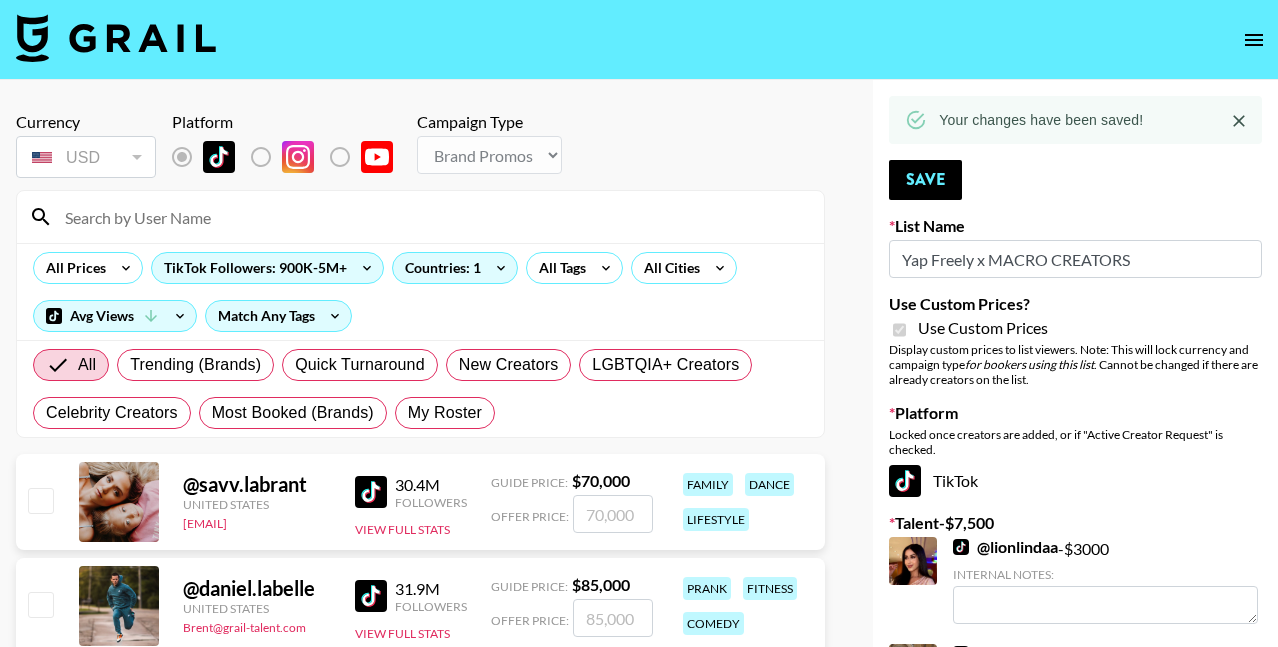 scroll, scrollTop: 291, scrollLeft: 0, axis: vertical 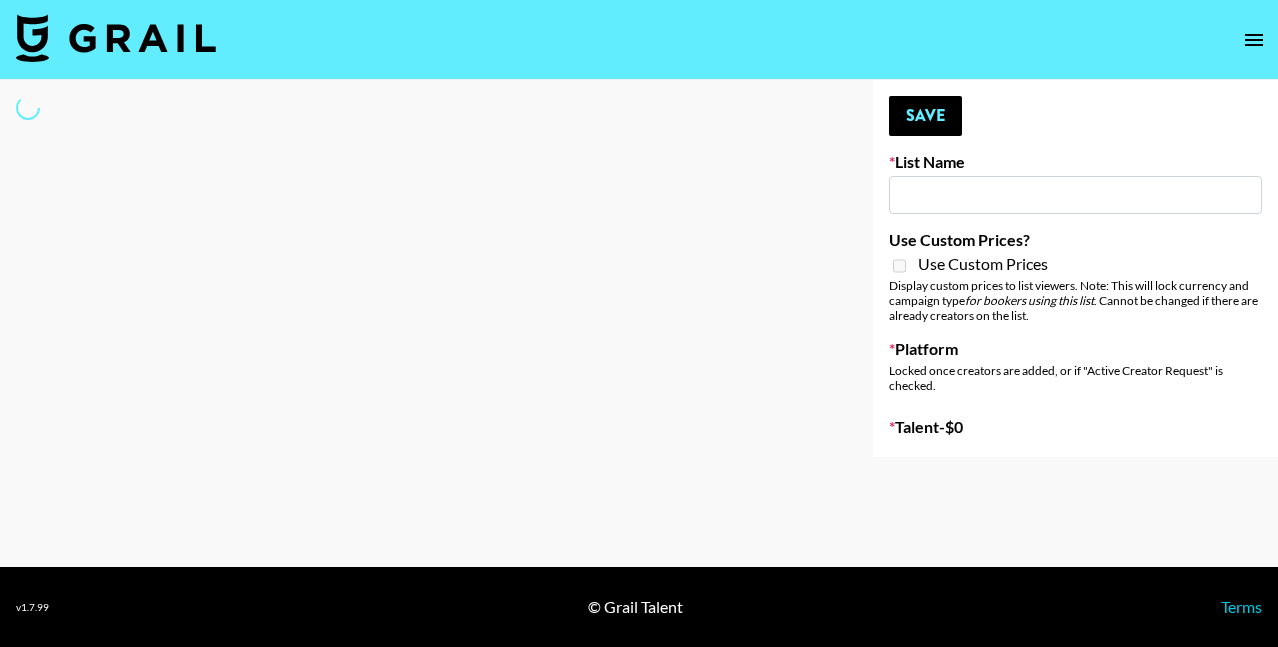 select on "Song" 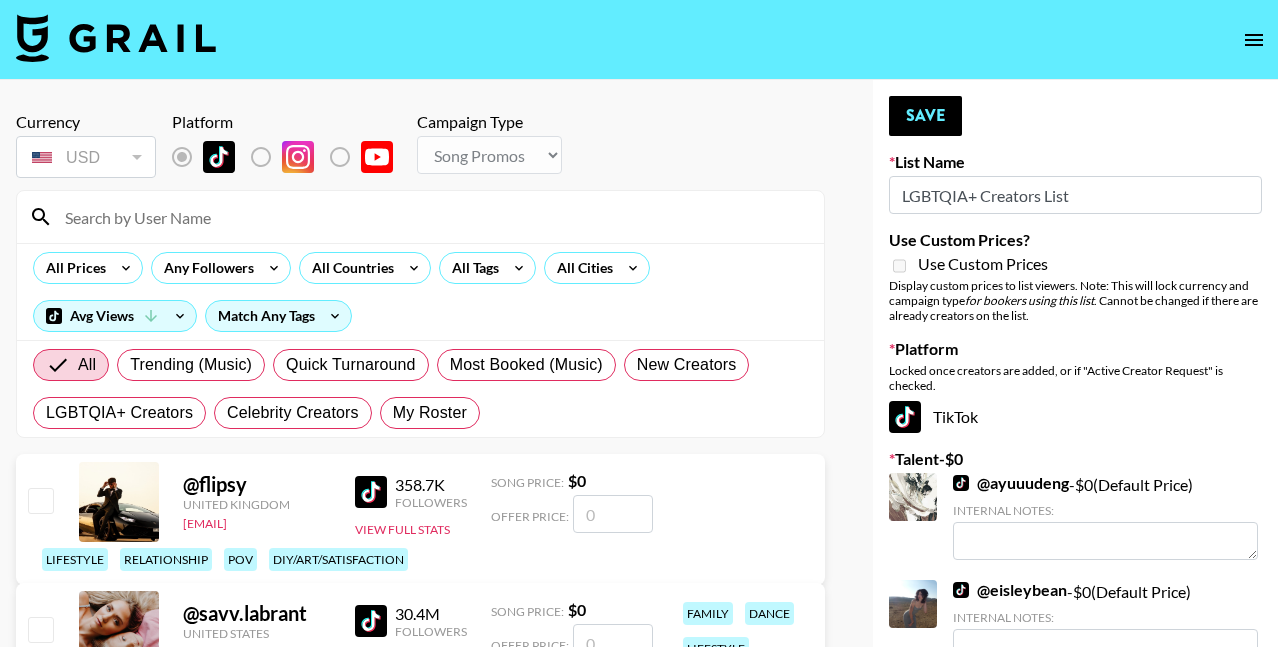 type on "LGBTQIA+ Creators List" 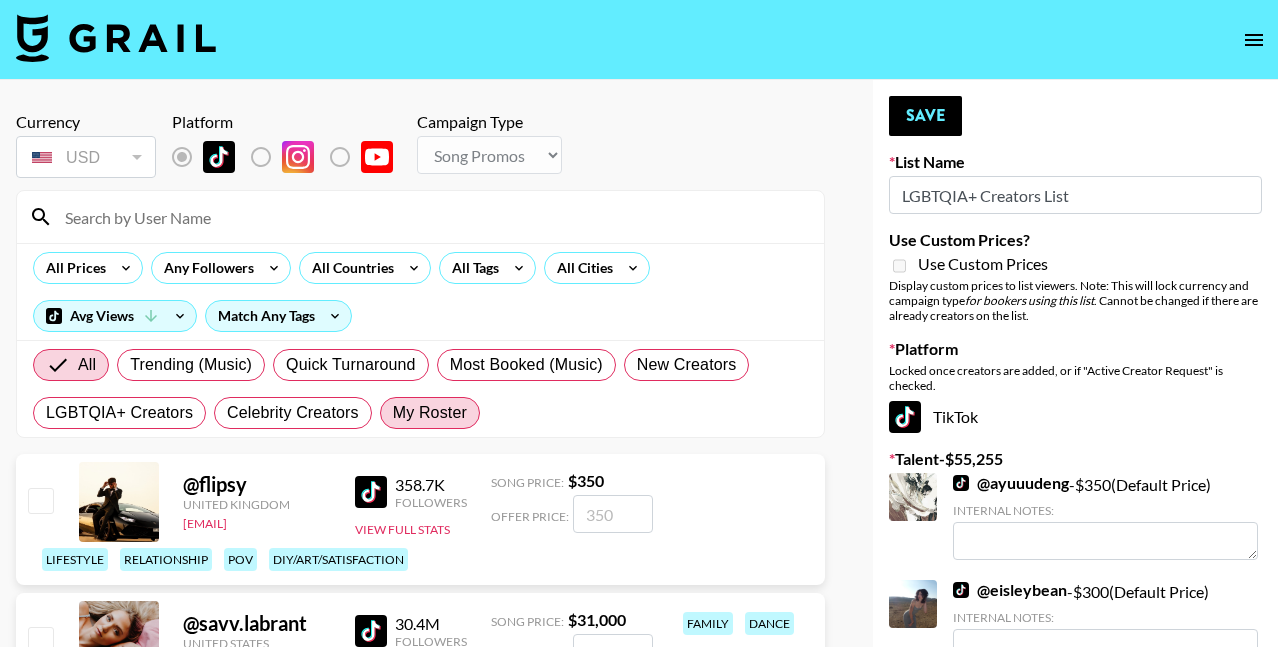 click on "My Roster" at bounding box center (430, 413) 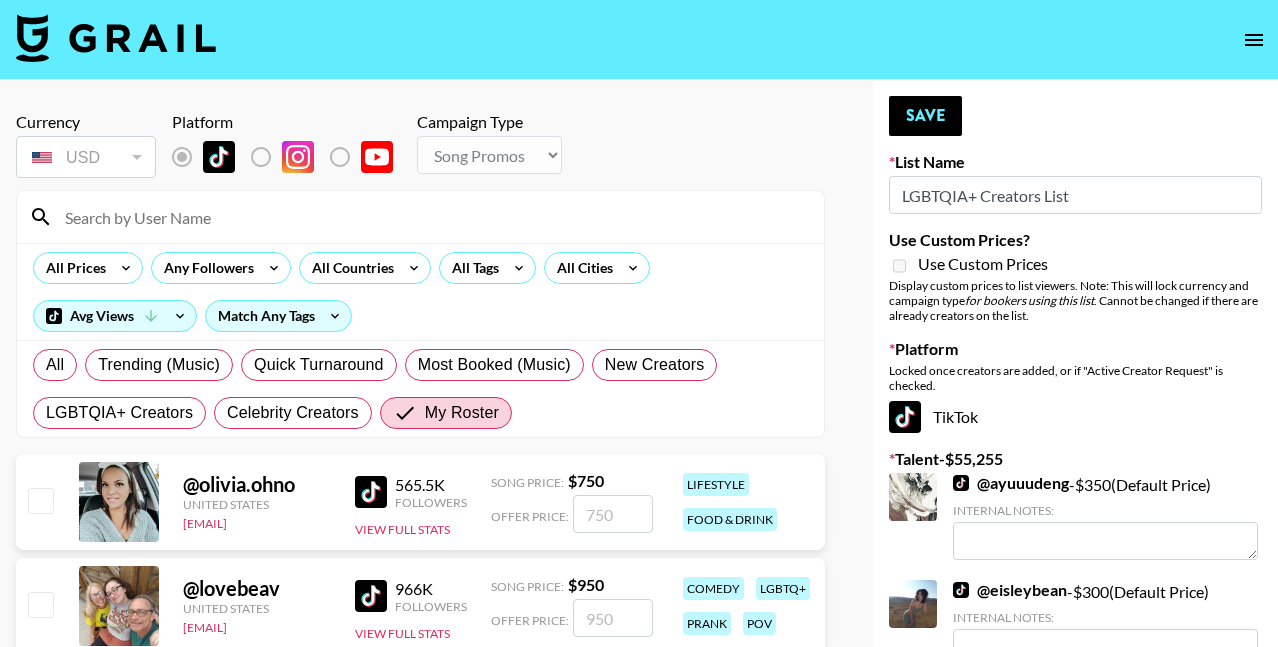 click at bounding box center (40, 500) 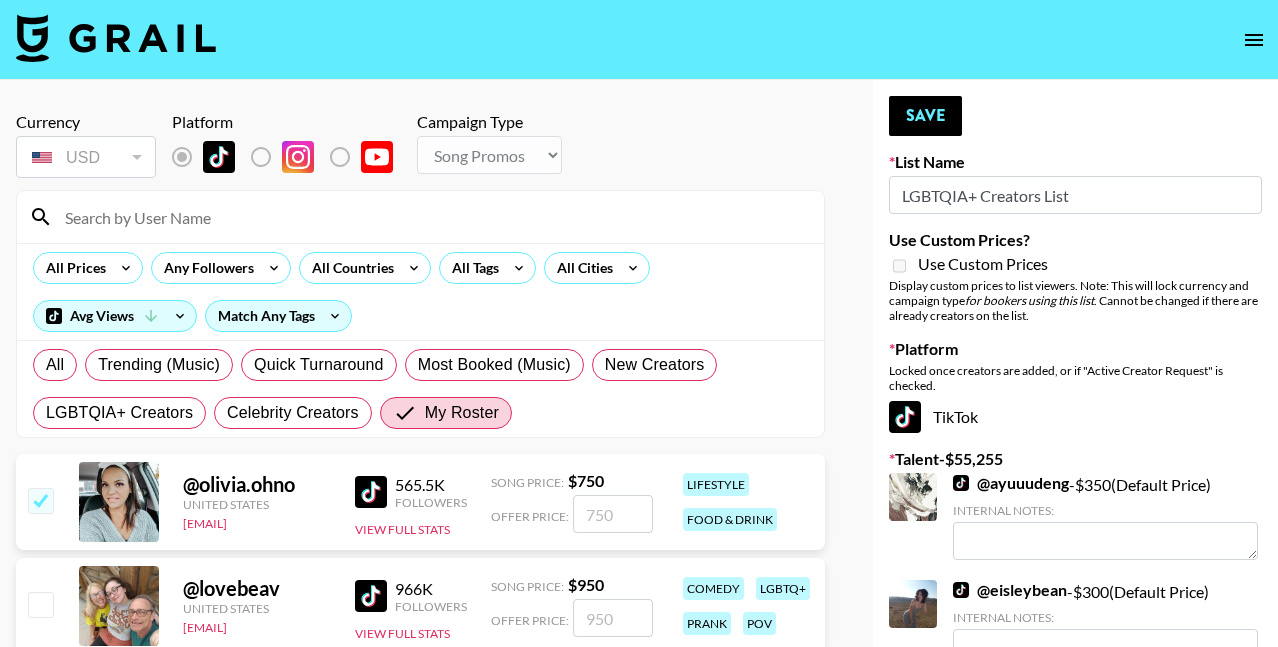 checkbox on "true" 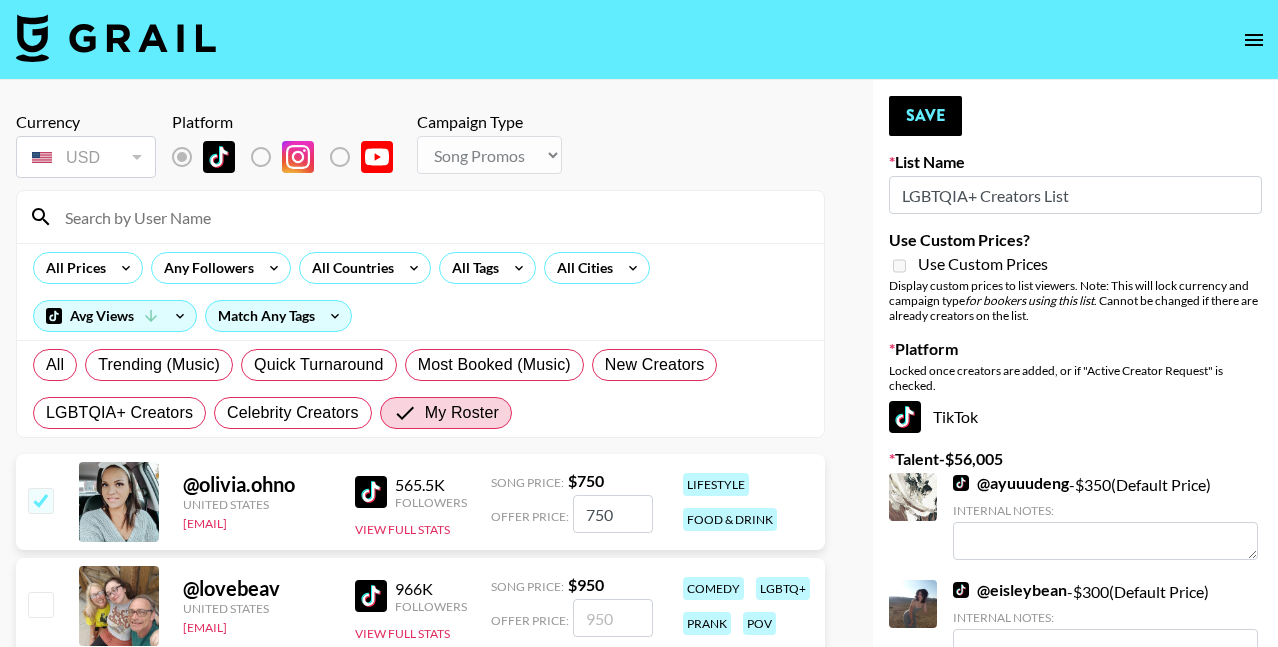 type on "750" 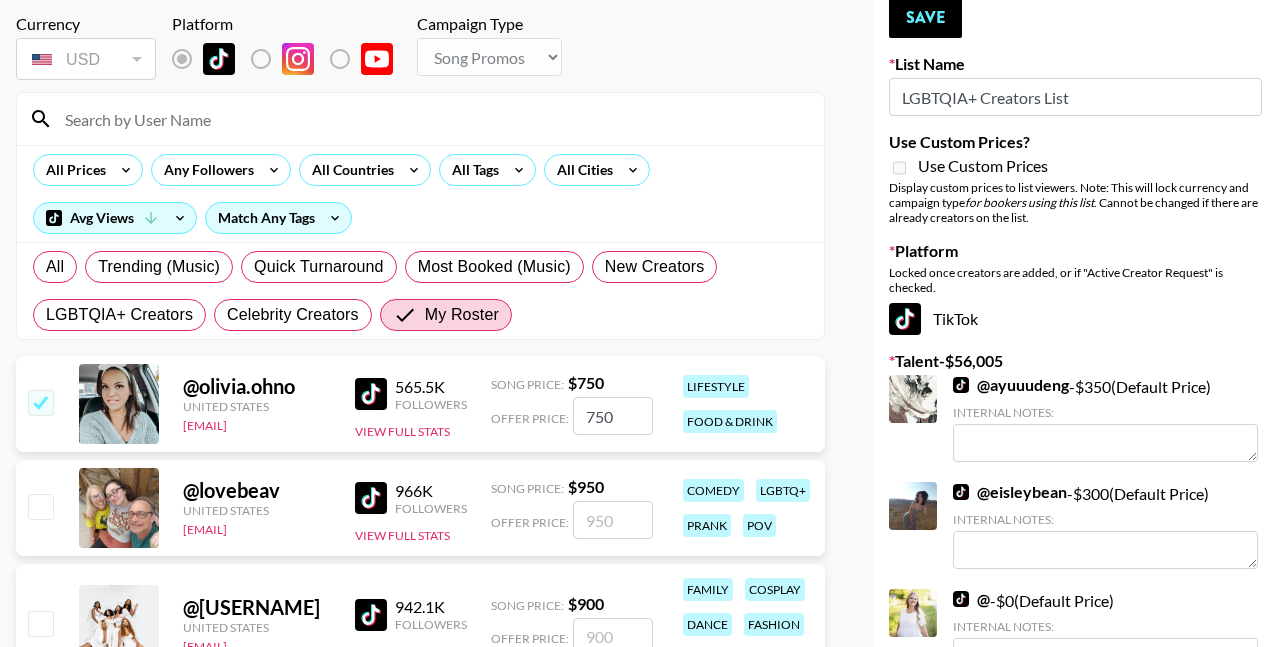 click at bounding box center (40, 506) 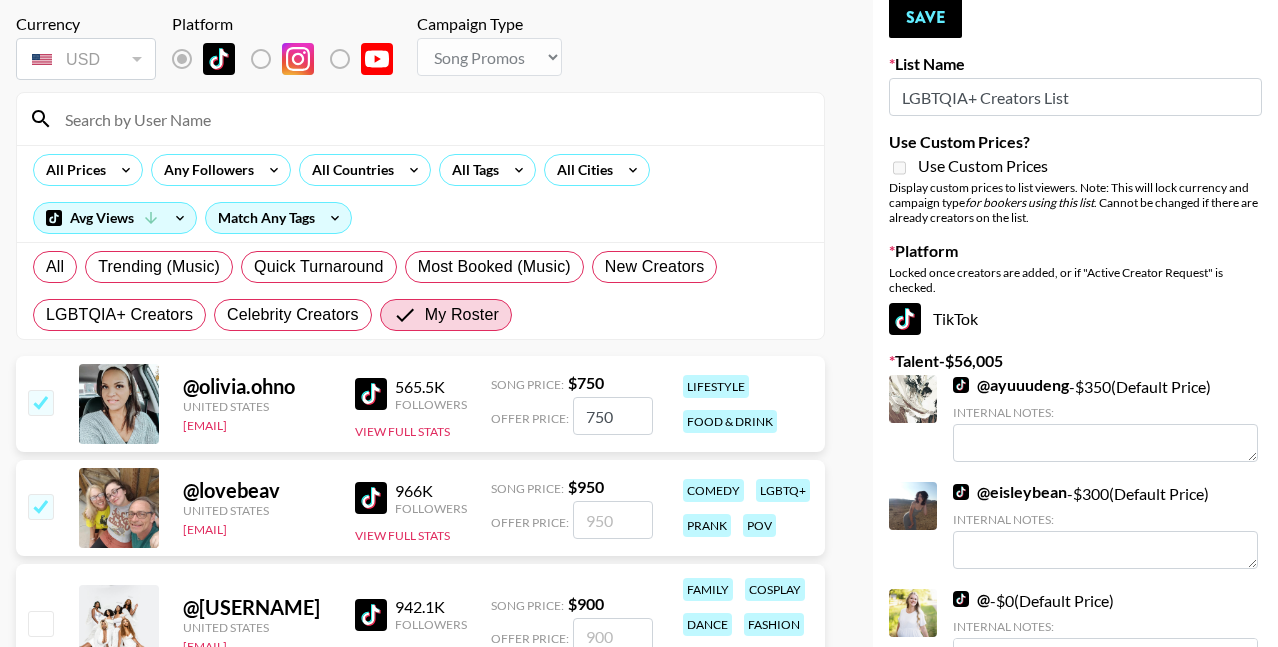 checkbox on "true" 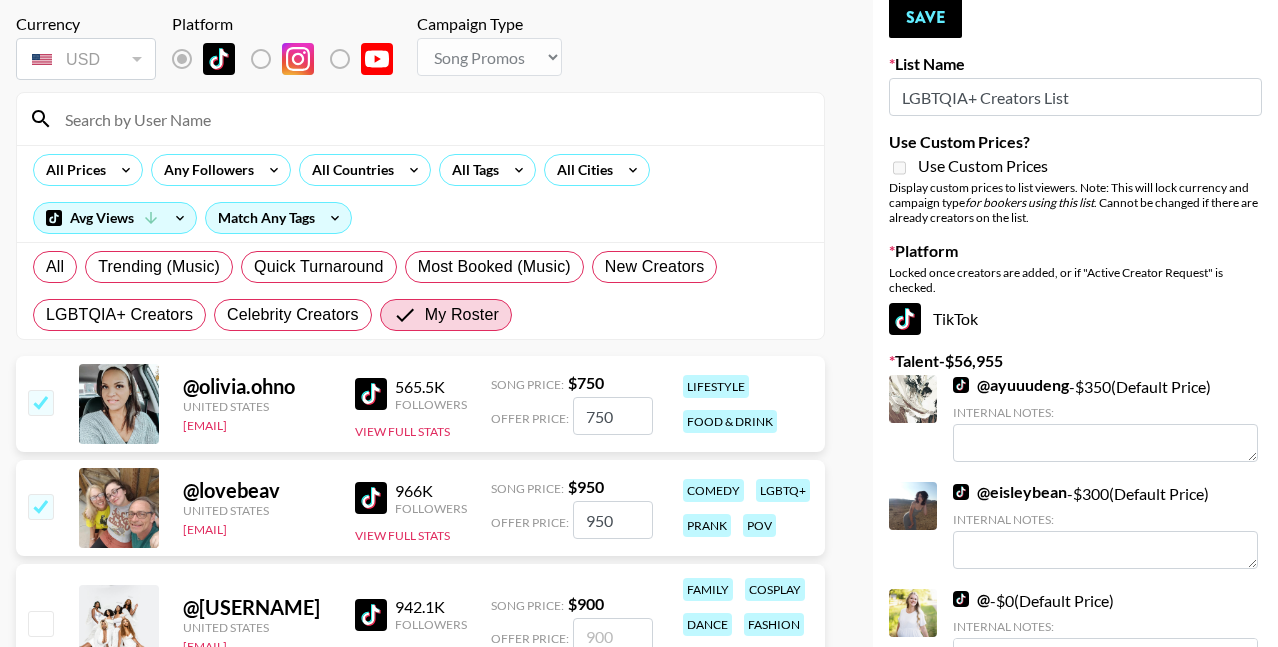 type on "950" 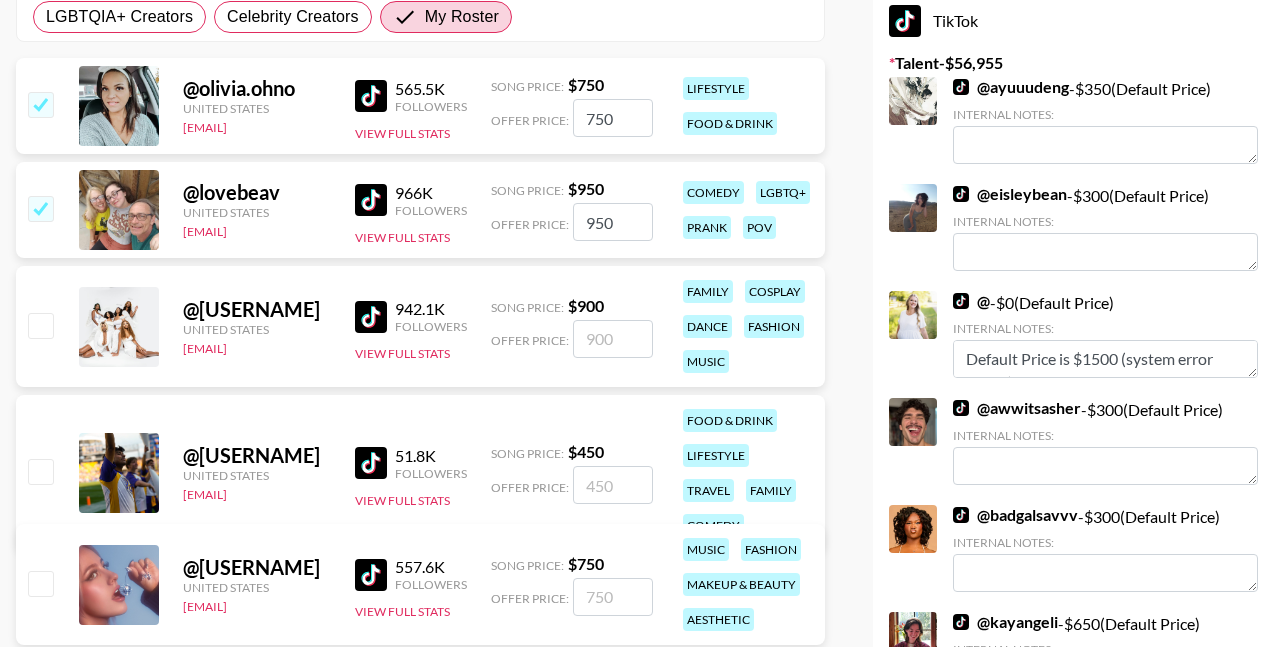 scroll, scrollTop: 396, scrollLeft: 0, axis: vertical 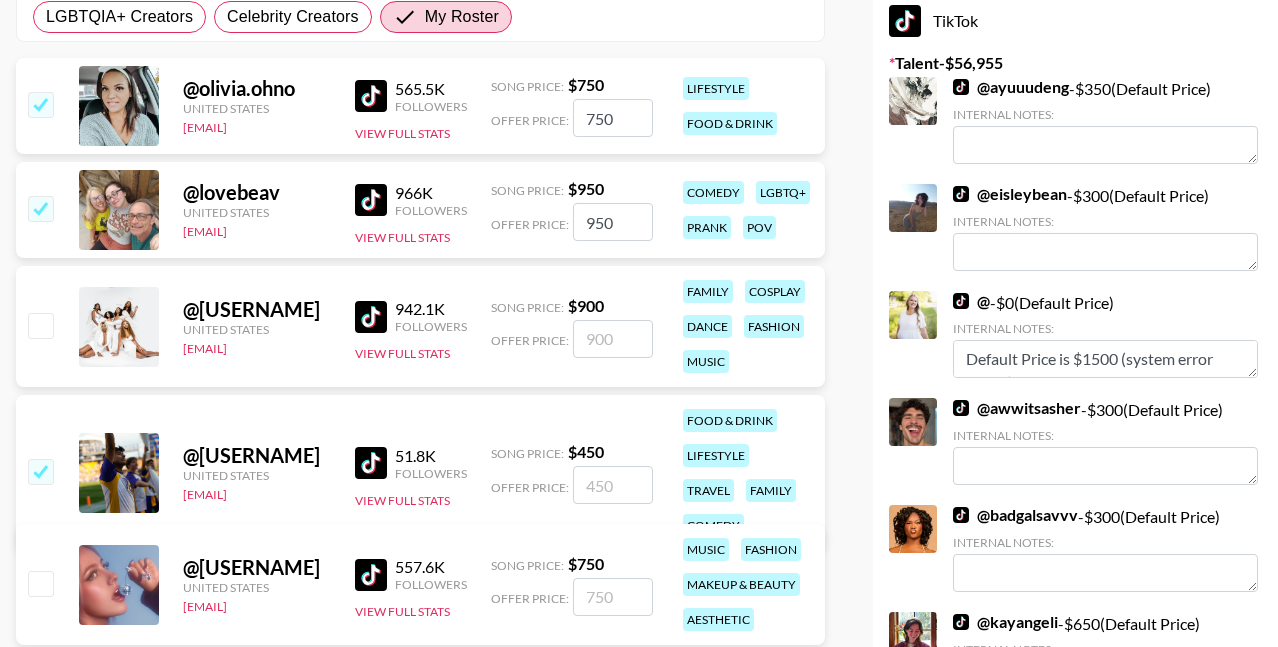 checkbox on "true" 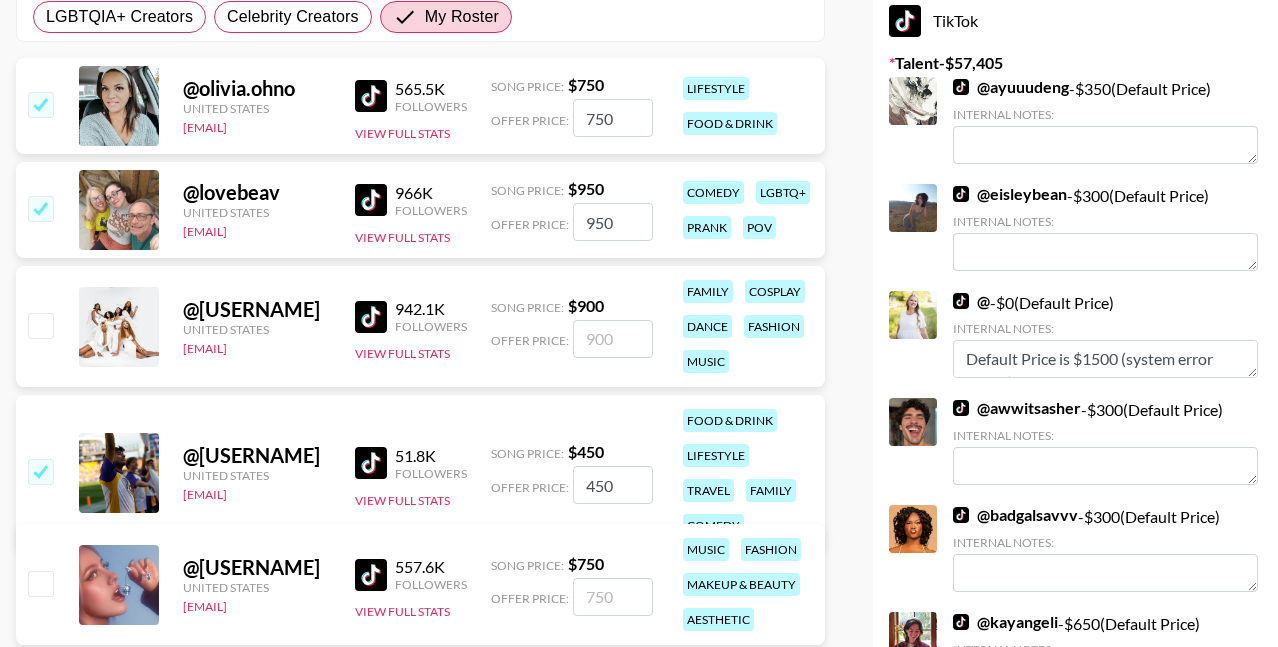 type on "450" 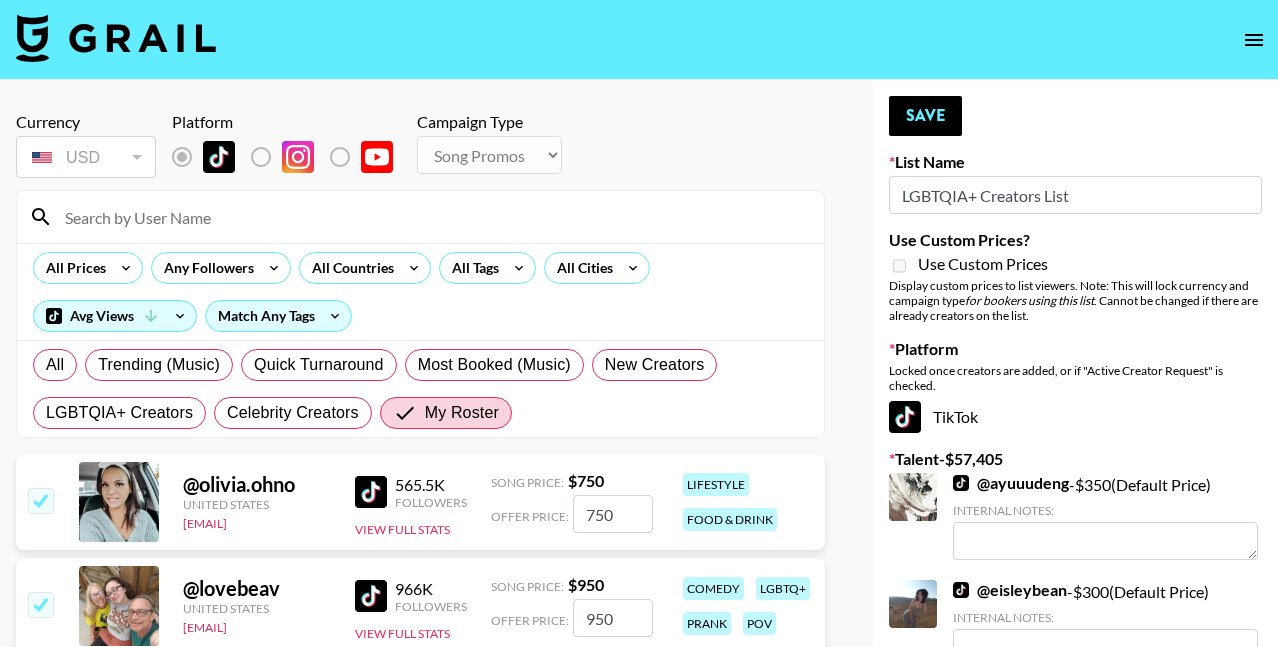 scroll, scrollTop: 0, scrollLeft: 0, axis: both 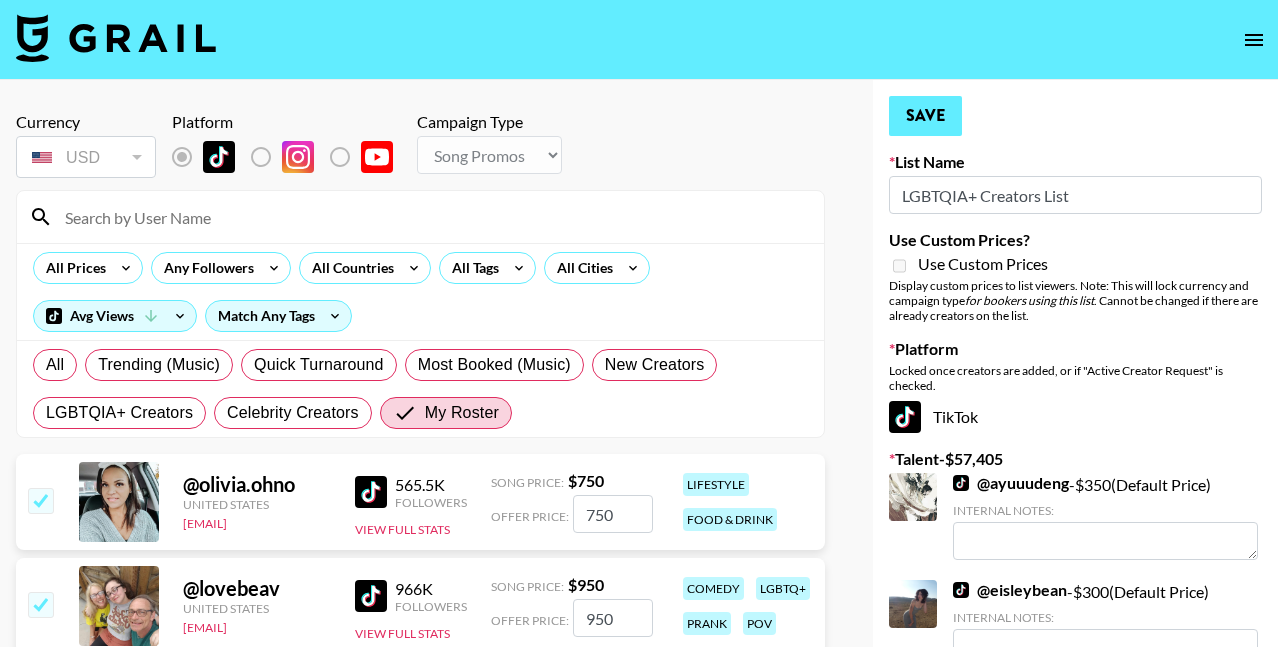 click on "Save" at bounding box center [925, 116] 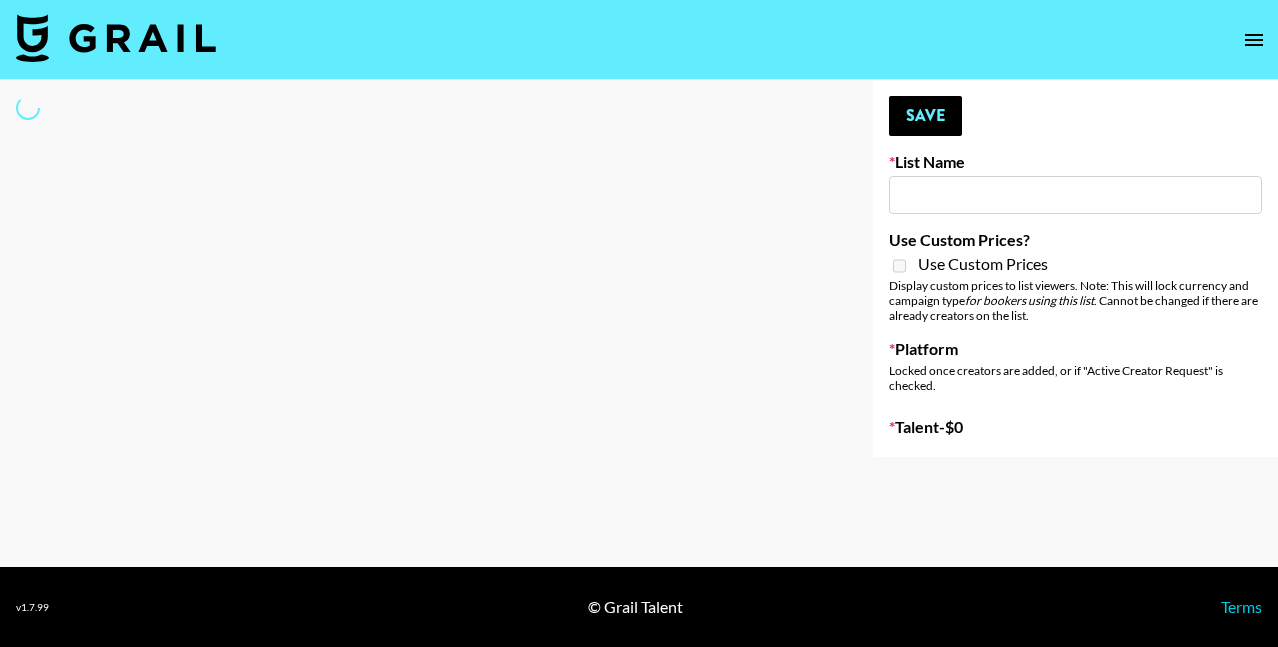 type on "Napoleon - $uicideboy$" 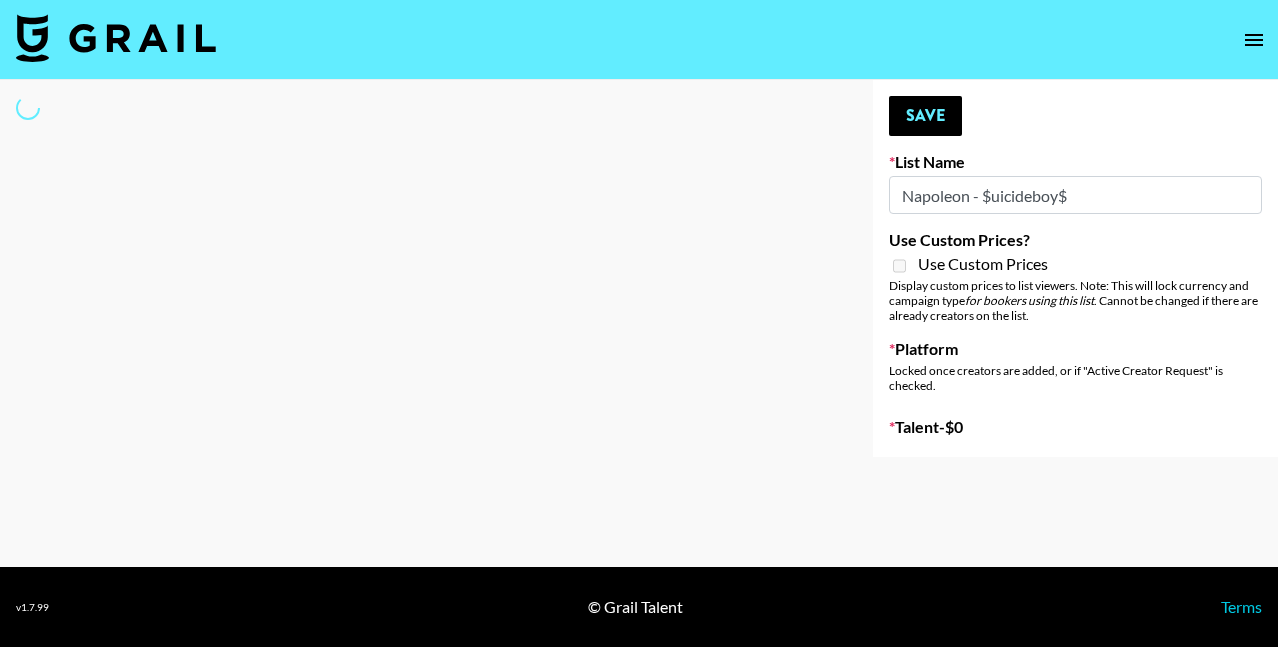 select on "Song" 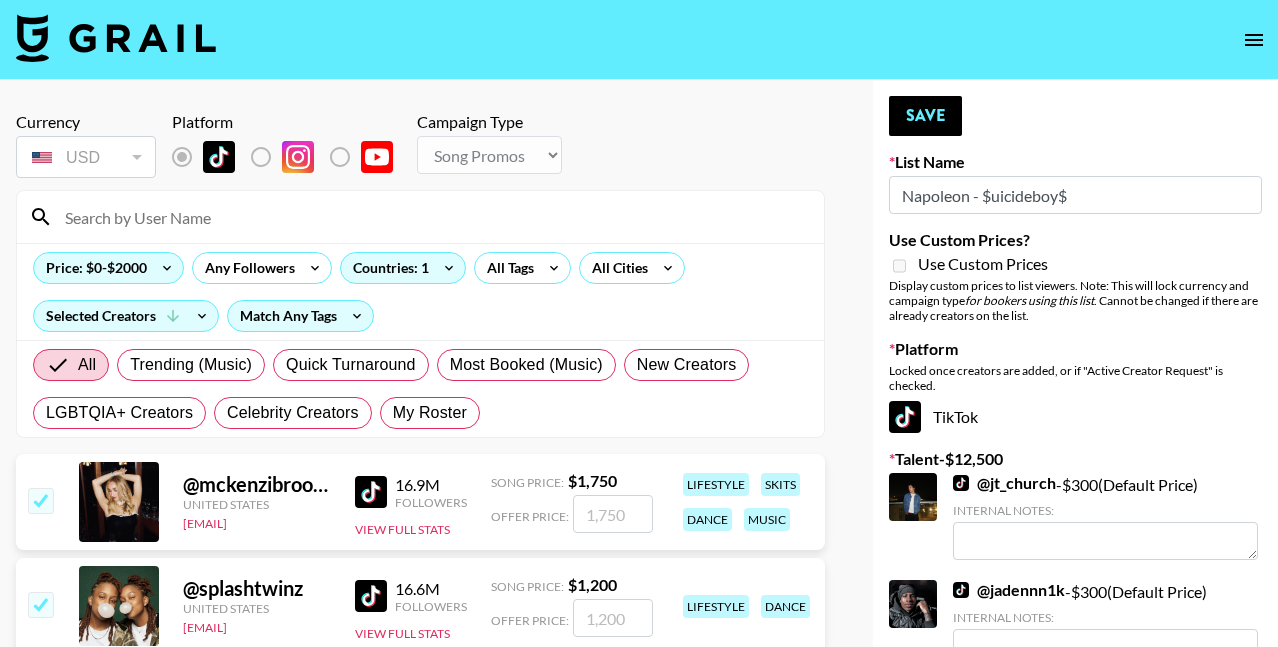 scroll, scrollTop: 0, scrollLeft: 0, axis: both 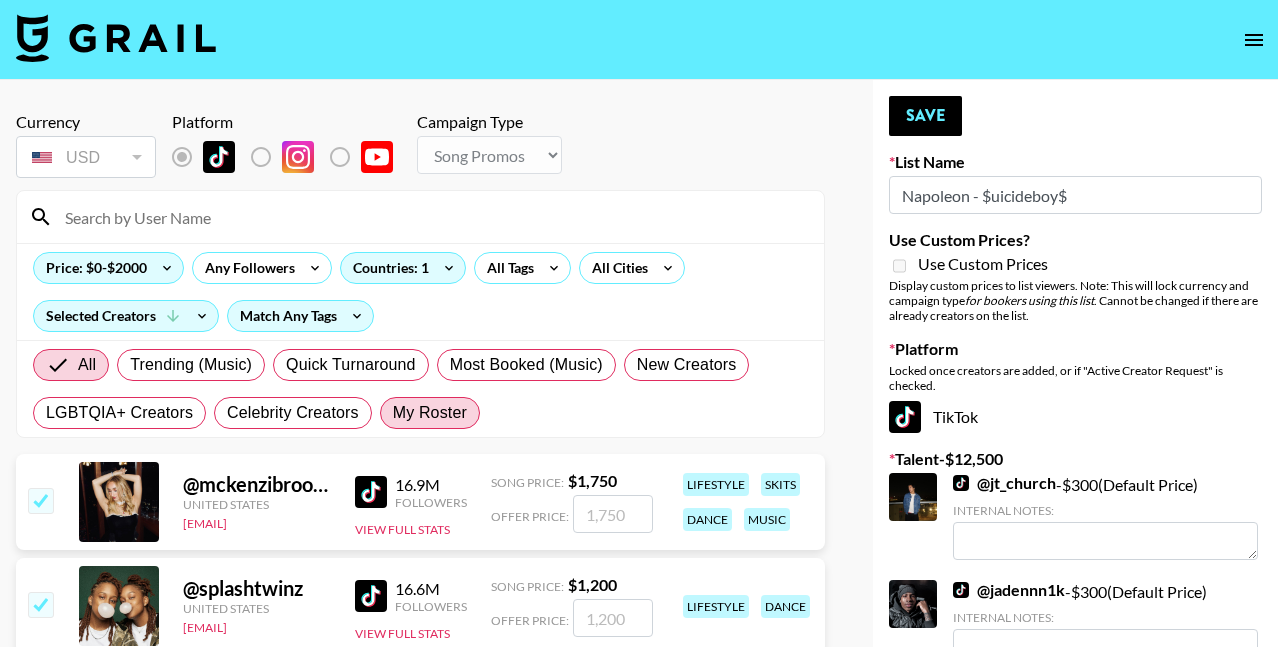 click on "My Roster" at bounding box center (430, 413) 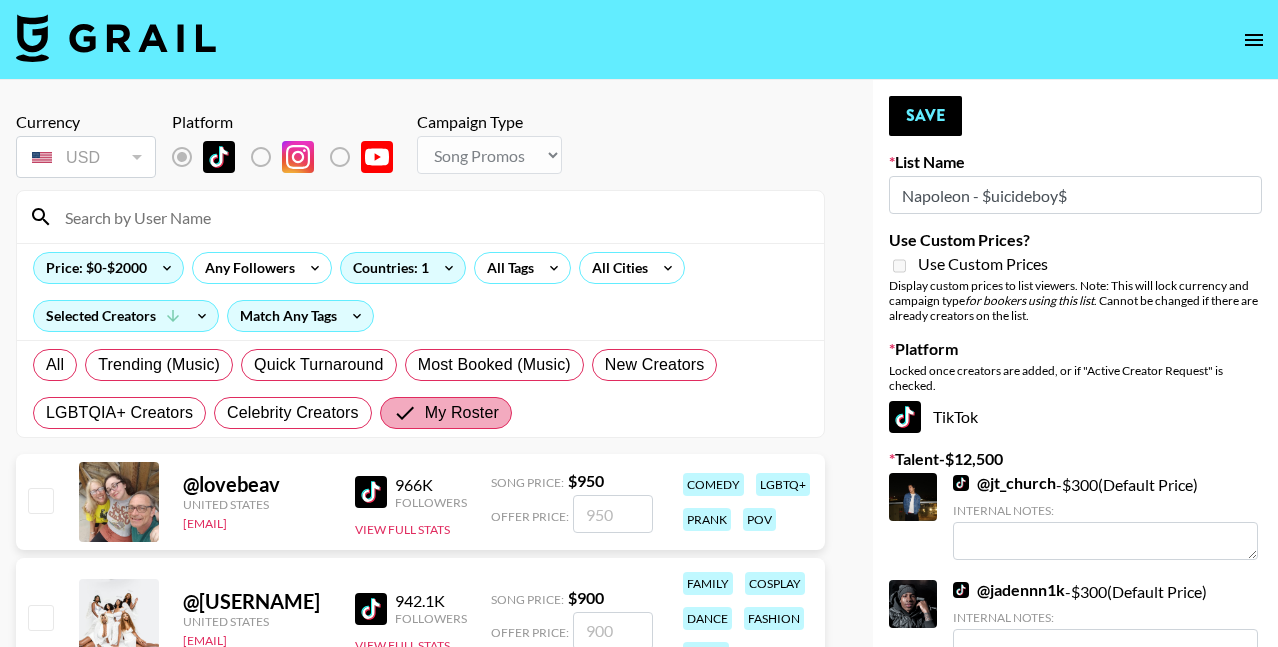 click on "My Roster" at bounding box center [462, 413] 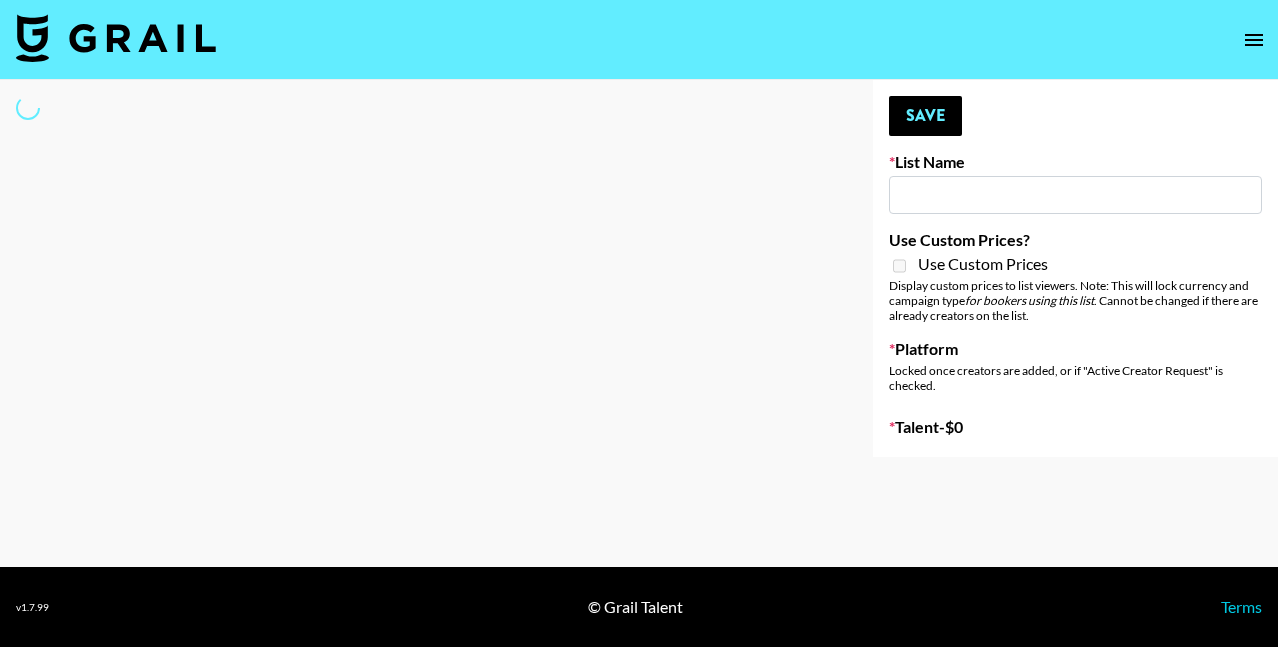 type on "Napoleon - $uicideboy$" 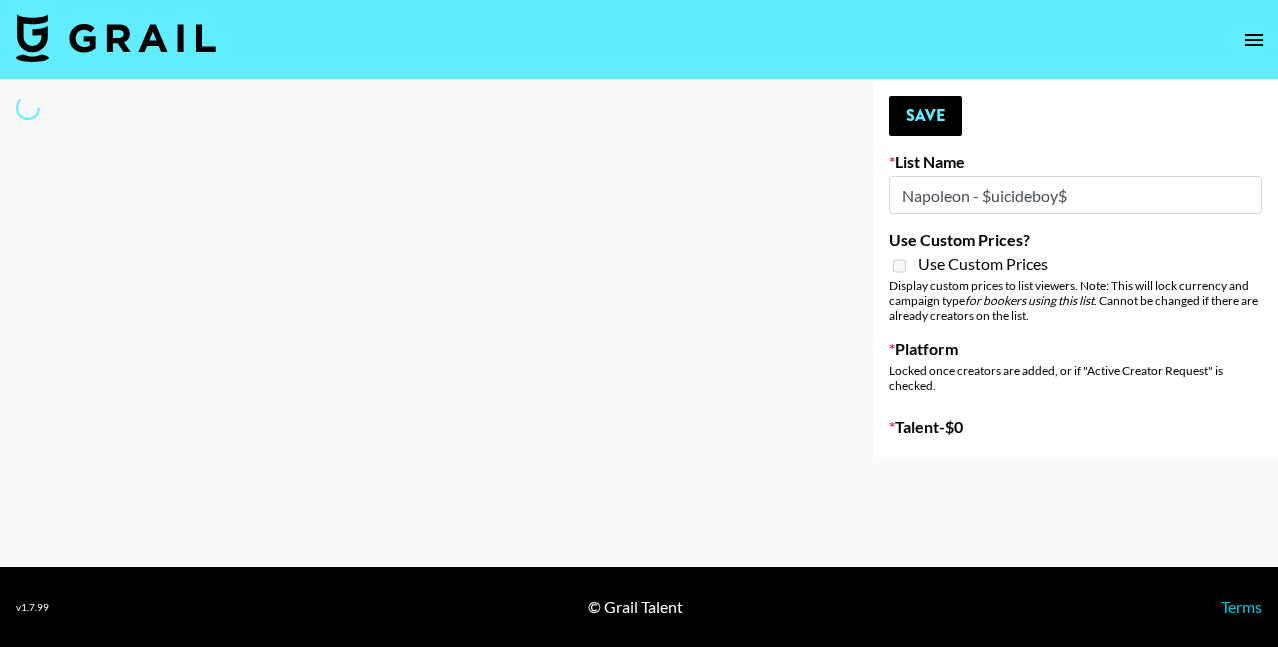 select on "Song" 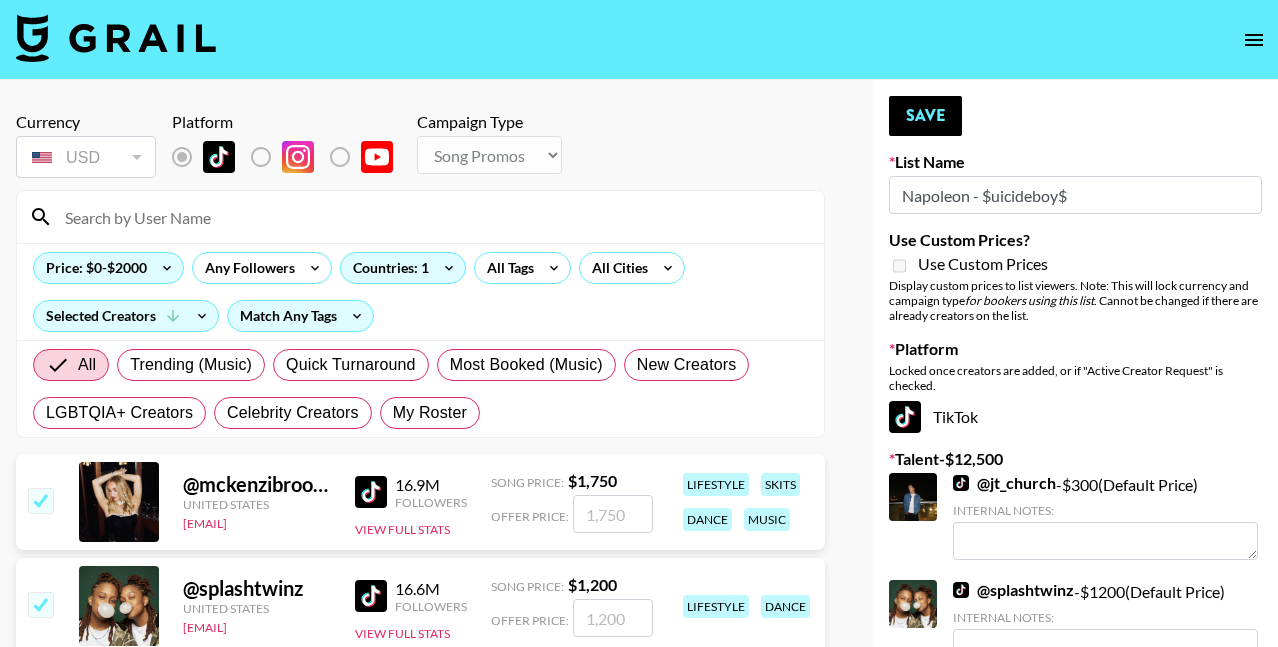 scroll, scrollTop: 0, scrollLeft: 0, axis: both 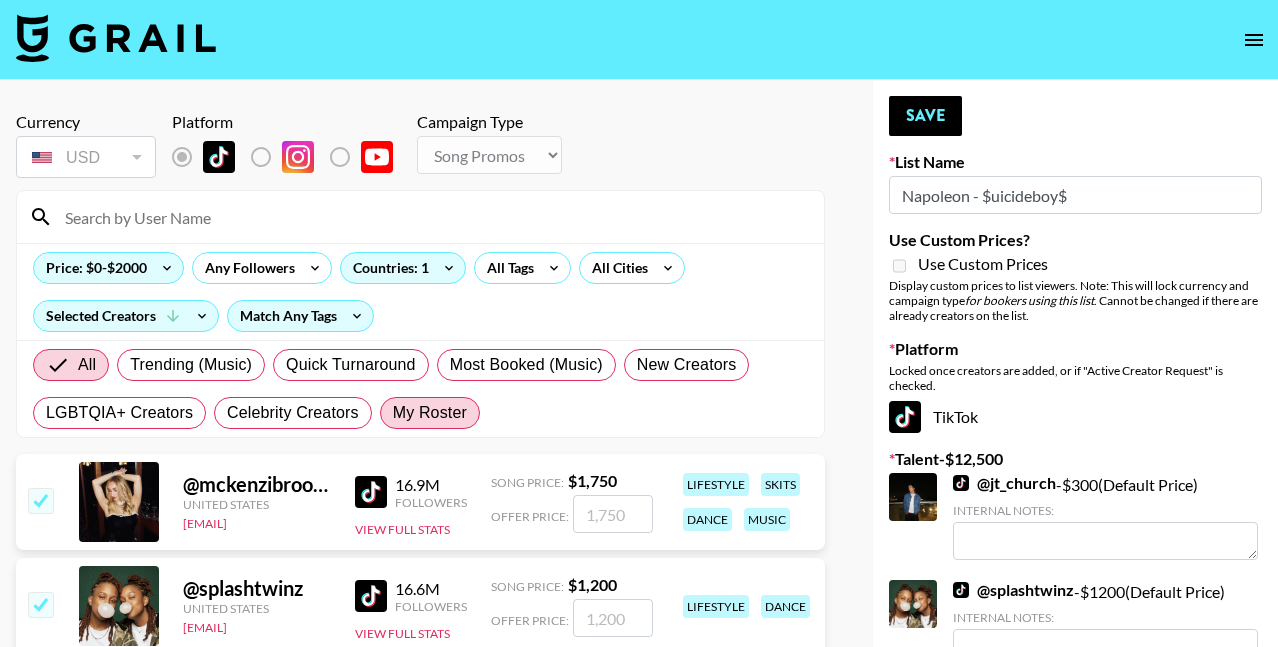 click on "My Roster" at bounding box center (430, 413) 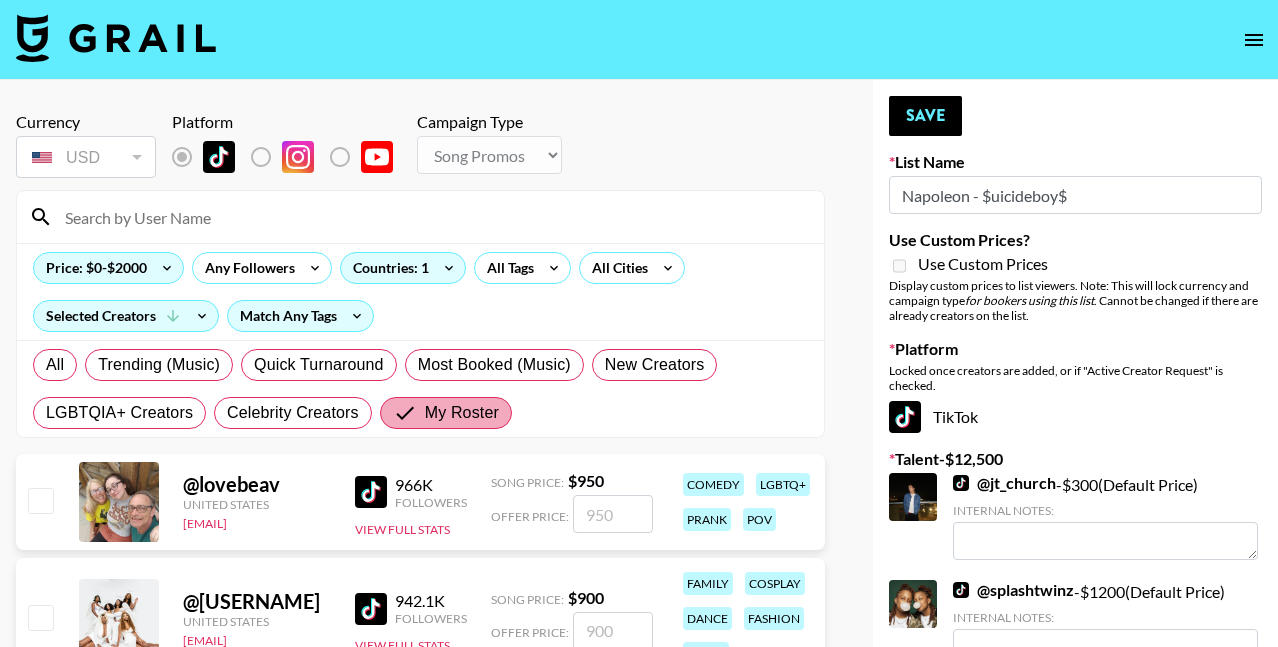 click on "My Roster" at bounding box center (462, 413) 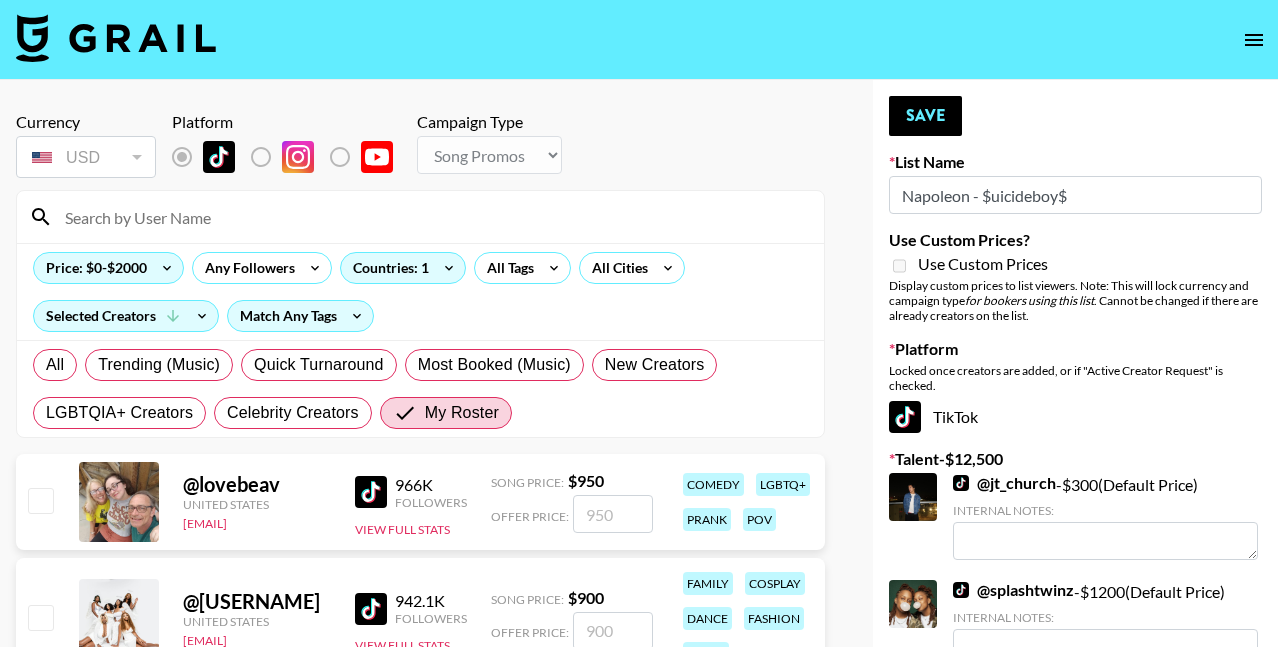 scroll, scrollTop: 694, scrollLeft: 0, axis: vertical 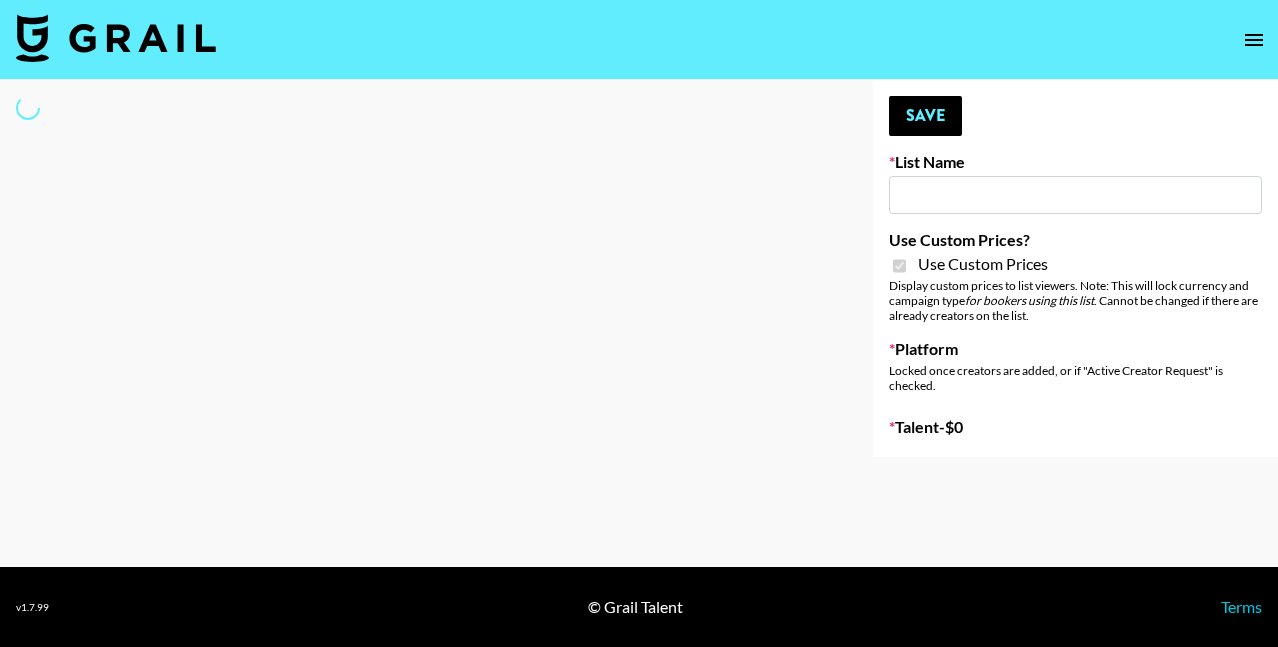 select on "Brand" 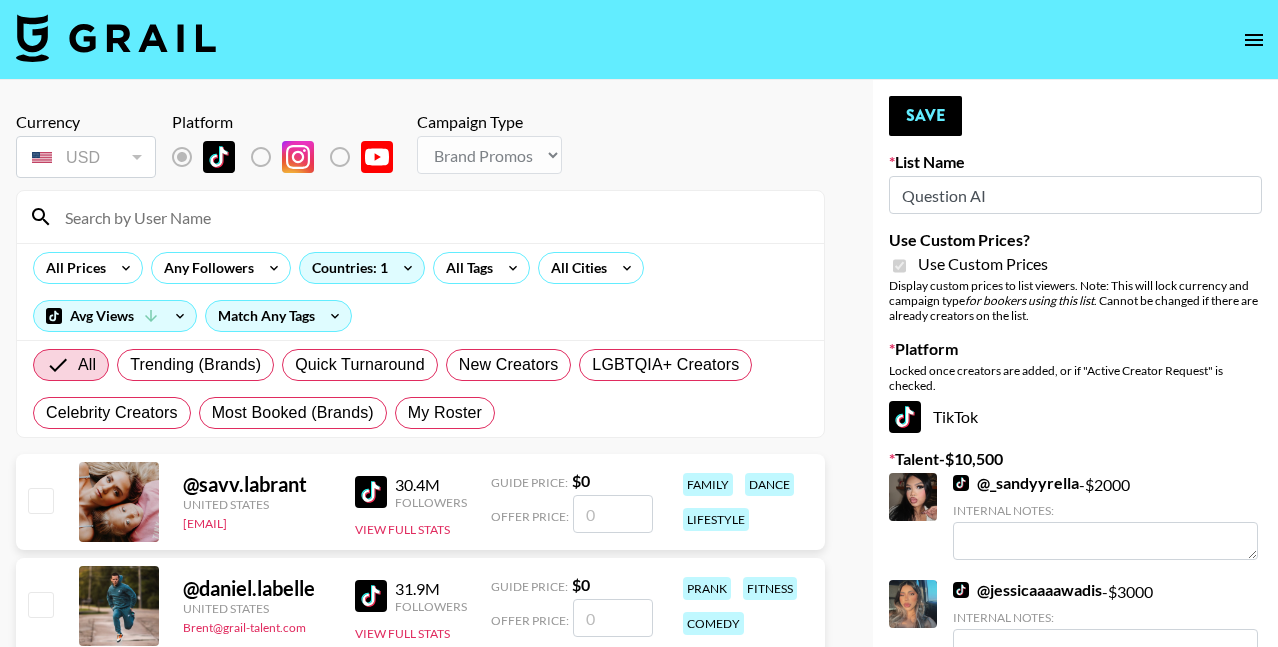 type on "Question AI" 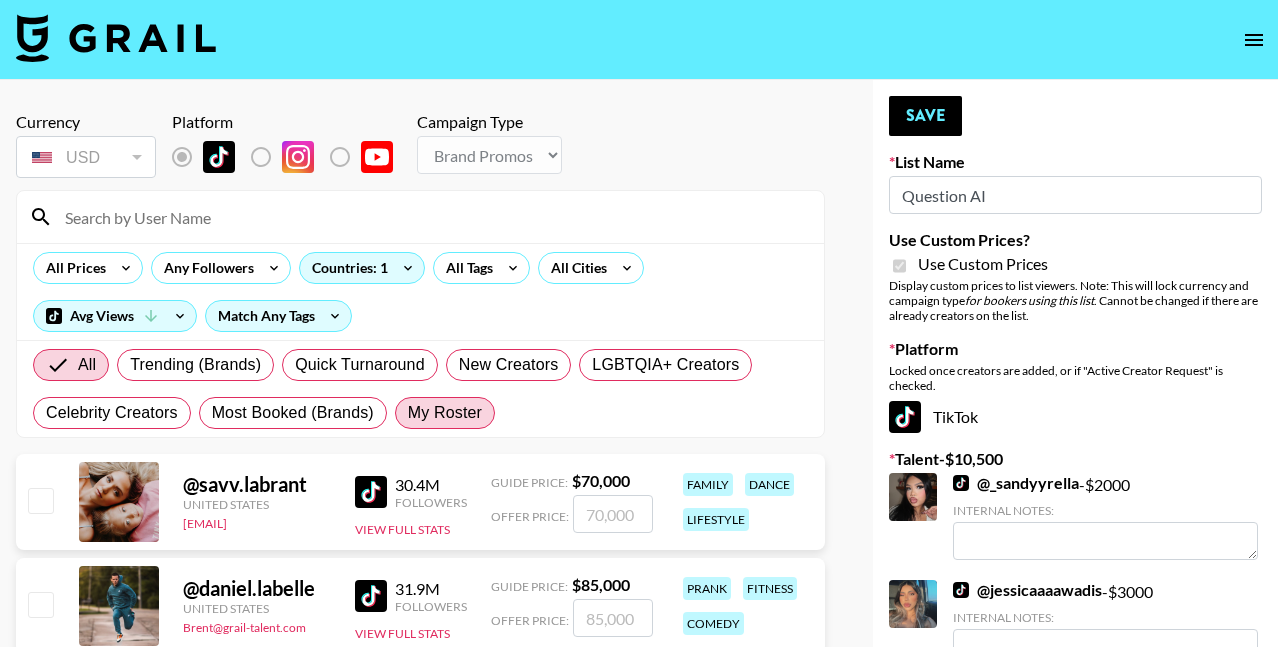 click on "My Roster" at bounding box center (445, 413) 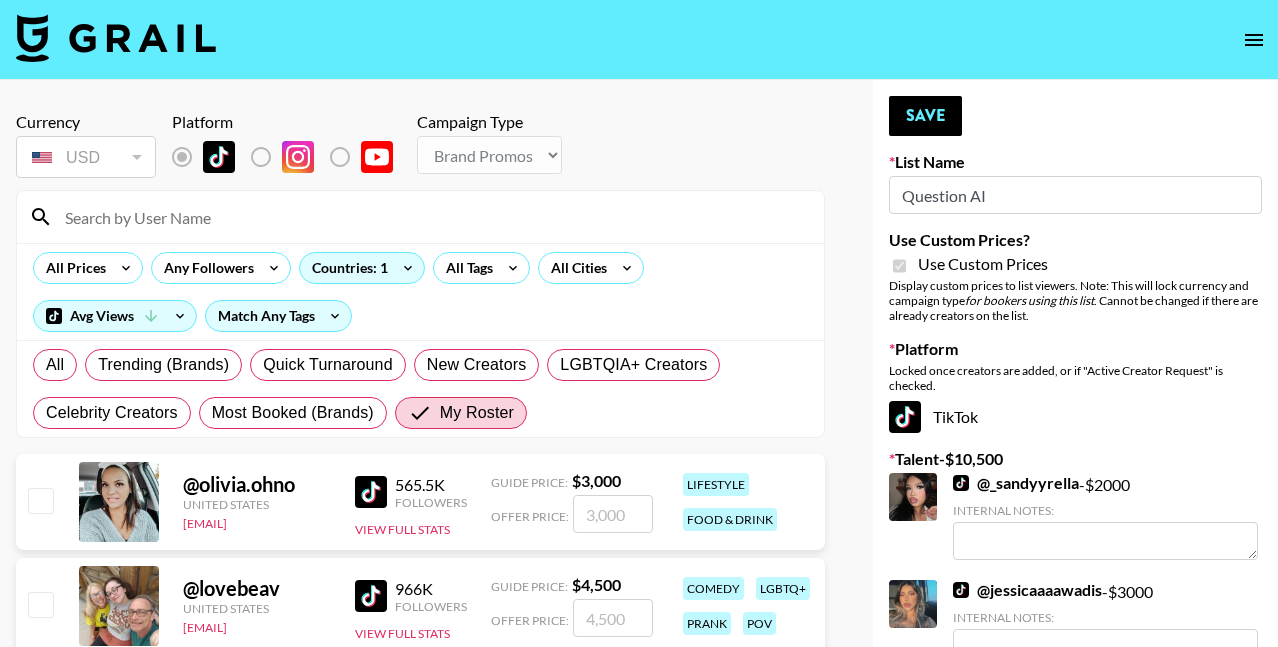 click at bounding box center (40, 500) 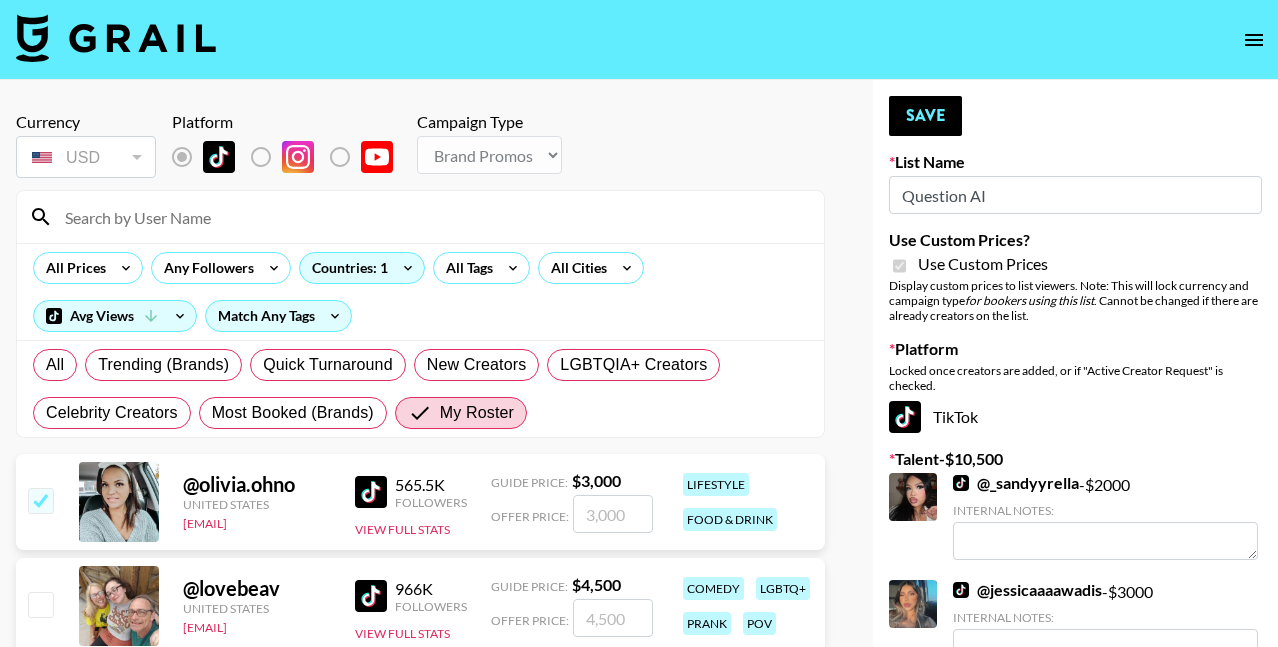 checkbox on "true" 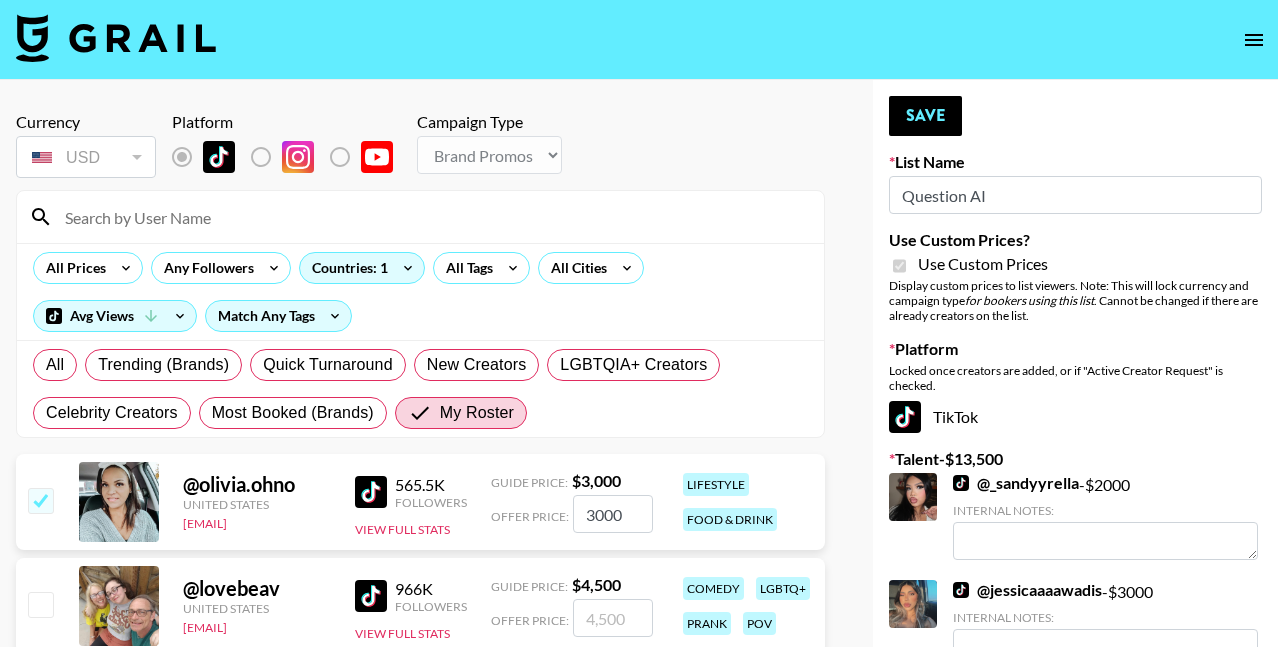 click at bounding box center [40, 604] 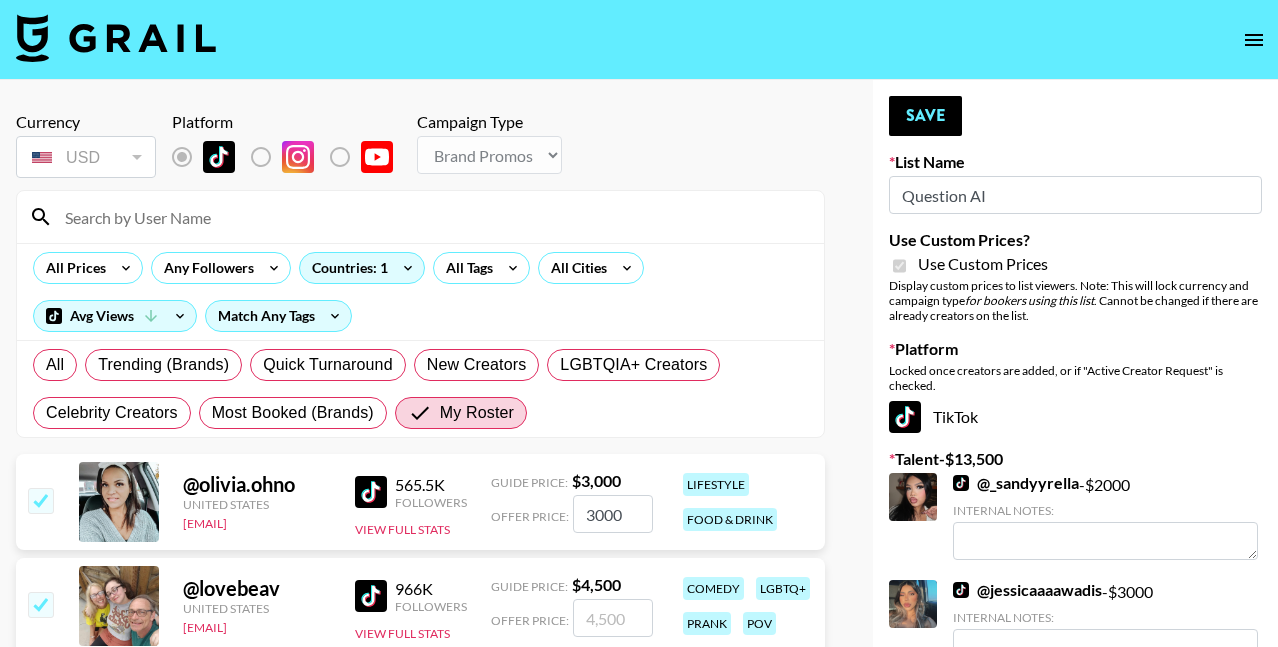 checkbox on "true" 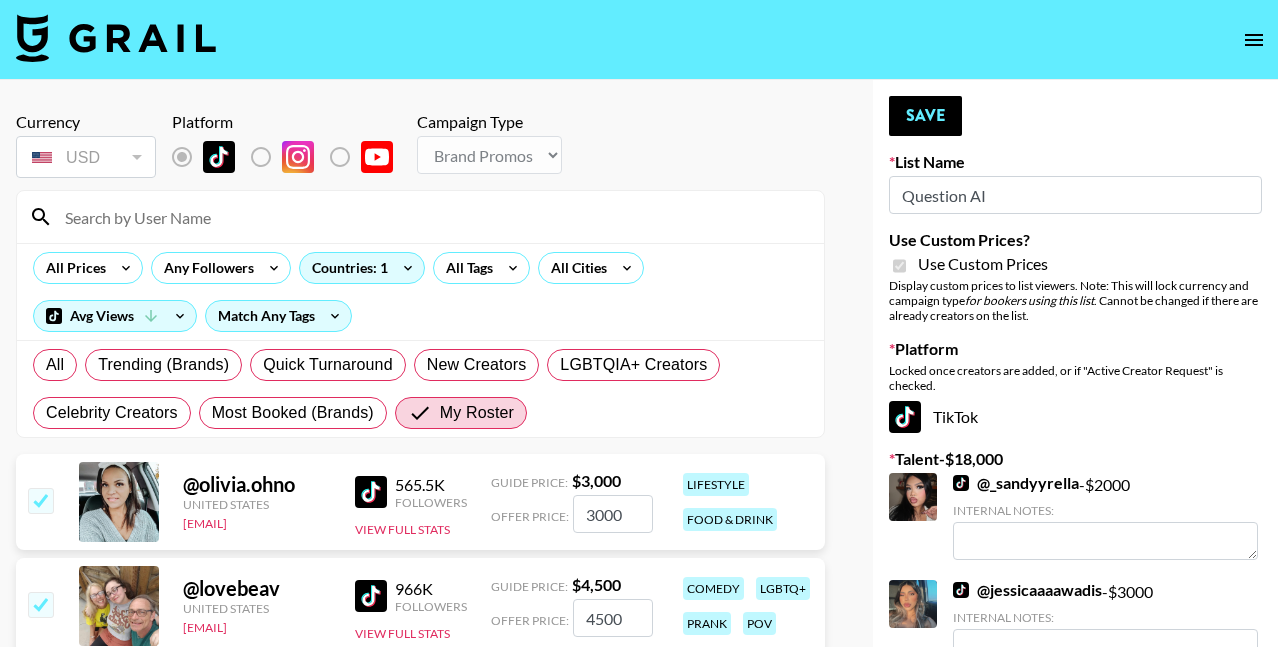 type on "4500" 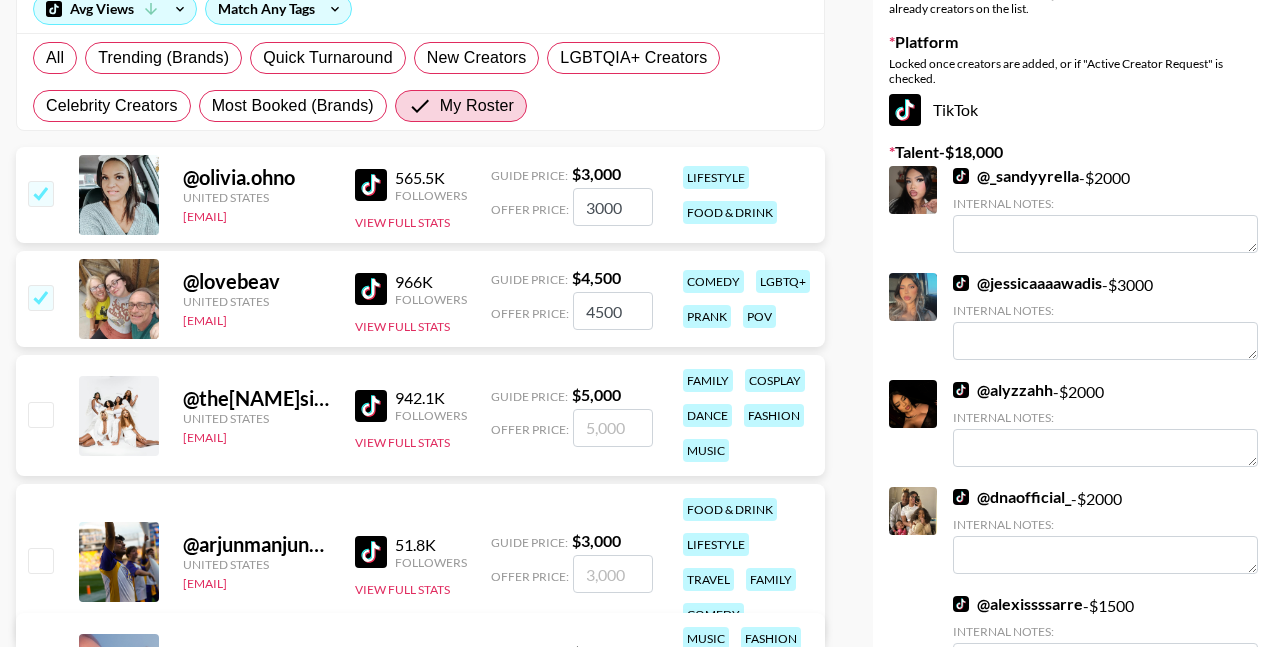 scroll, scrollTop: 323, scrollLeft: 0, axis: vertical 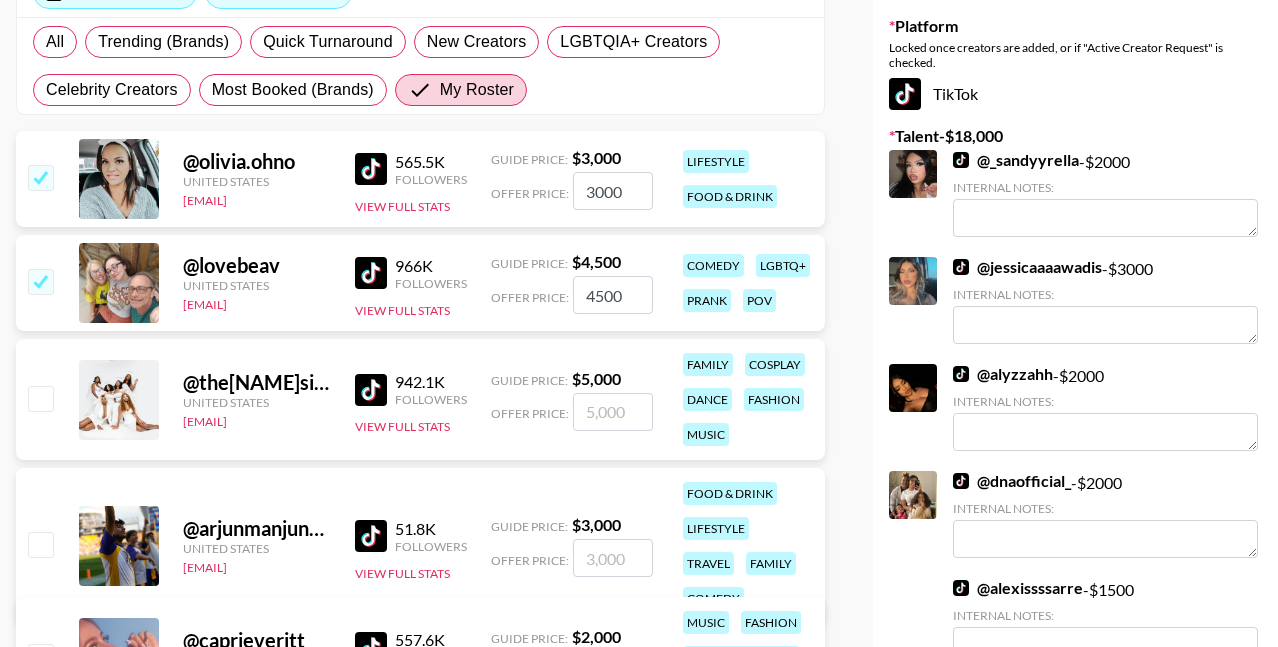 click at bounding box center [40, 544] 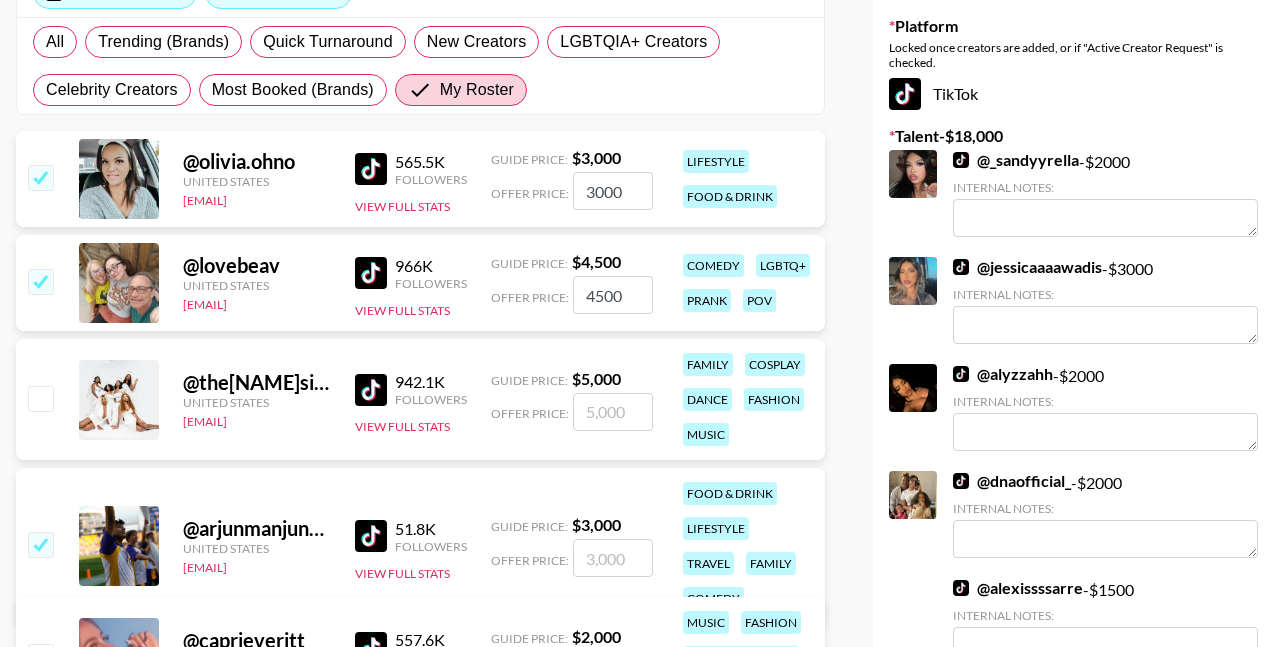 checkbox on "true" 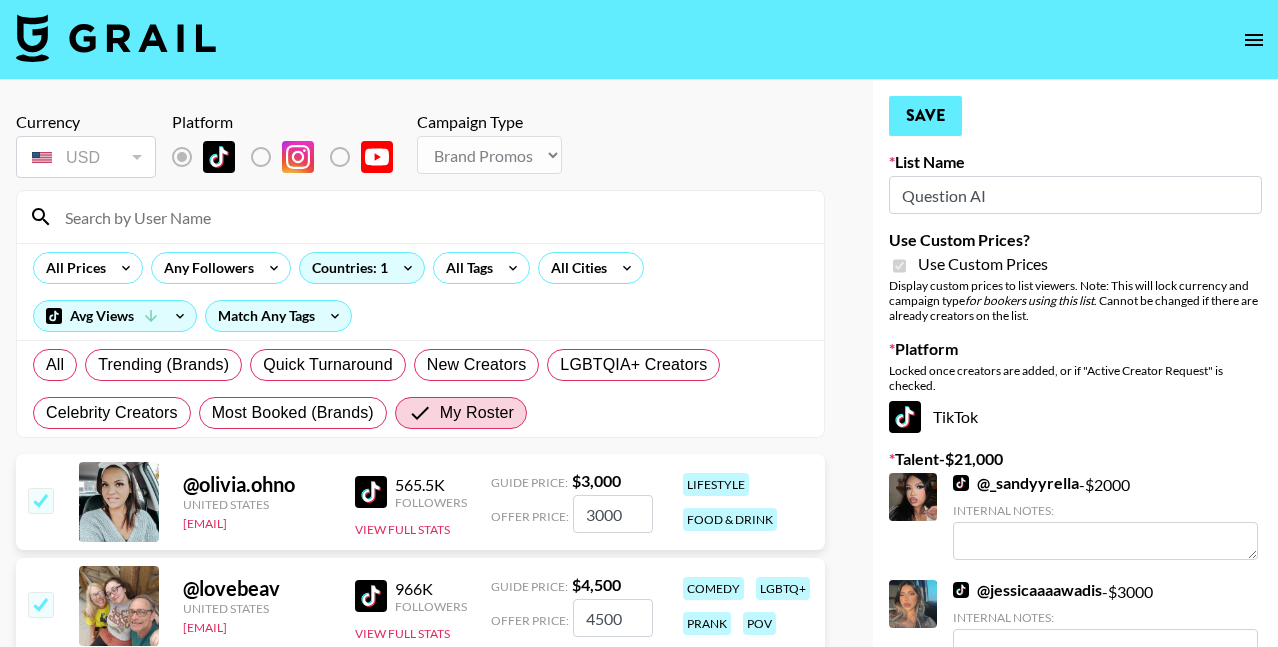 scroll, scrollTop: 0, scrollLeft: 0, axis: both 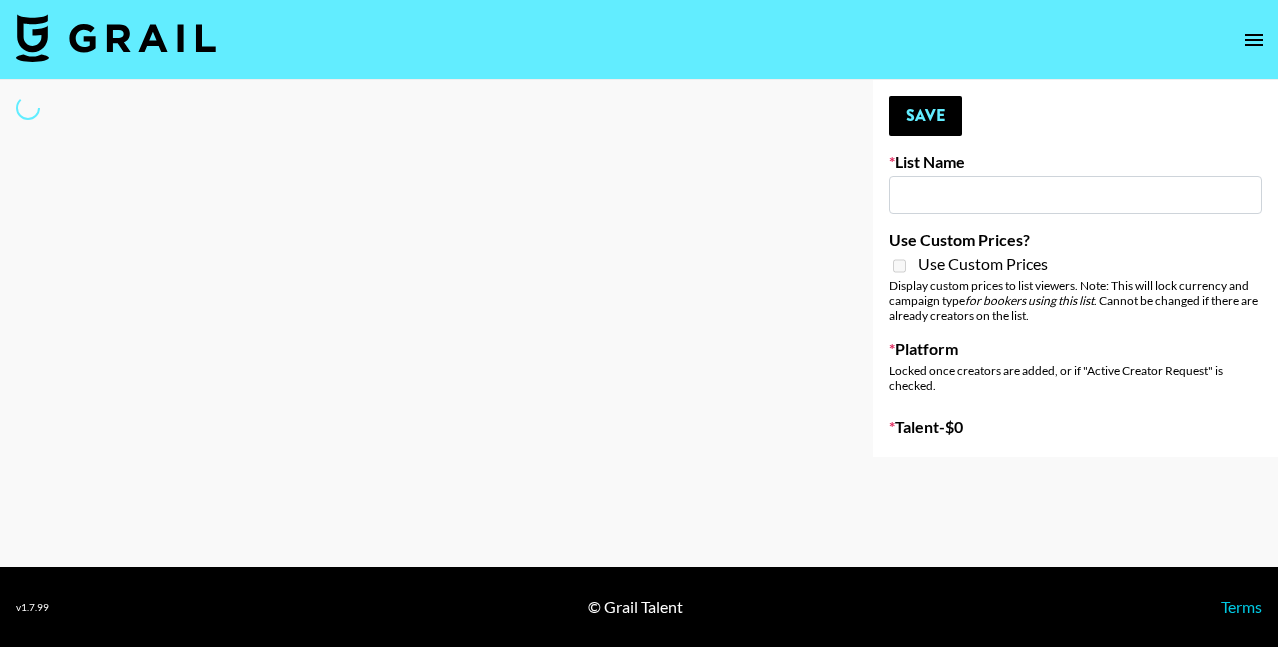 select on "Song" 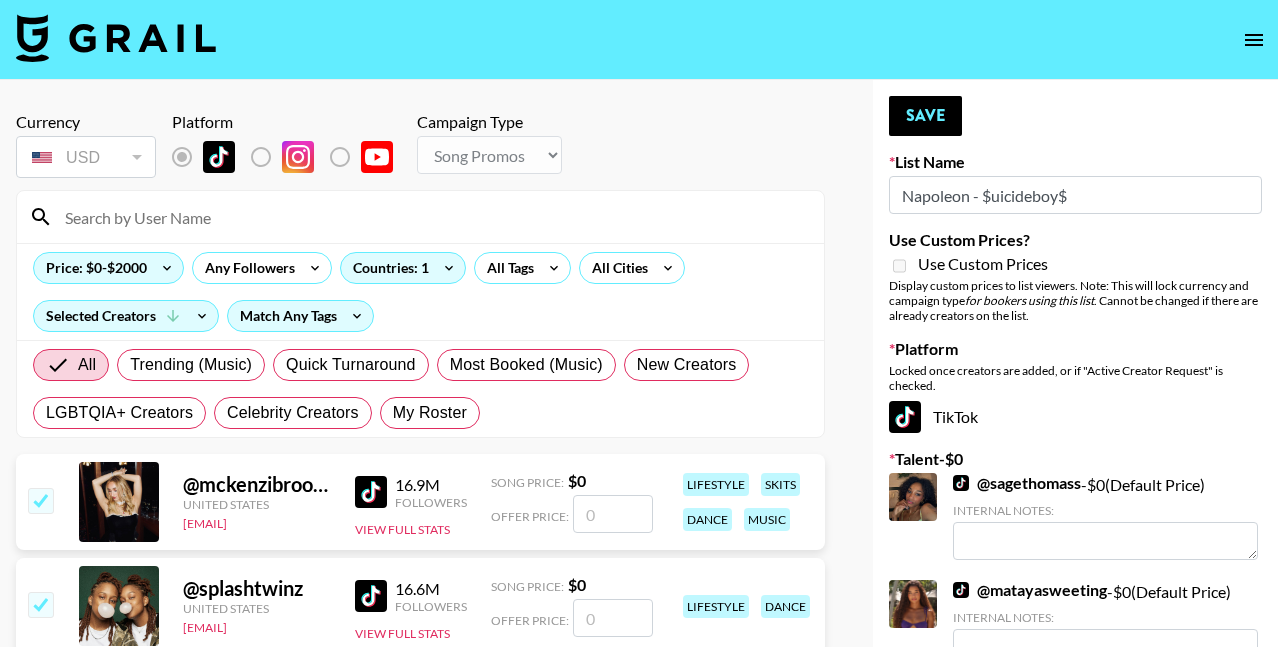 type on "Napoleon - $uicideboy$" 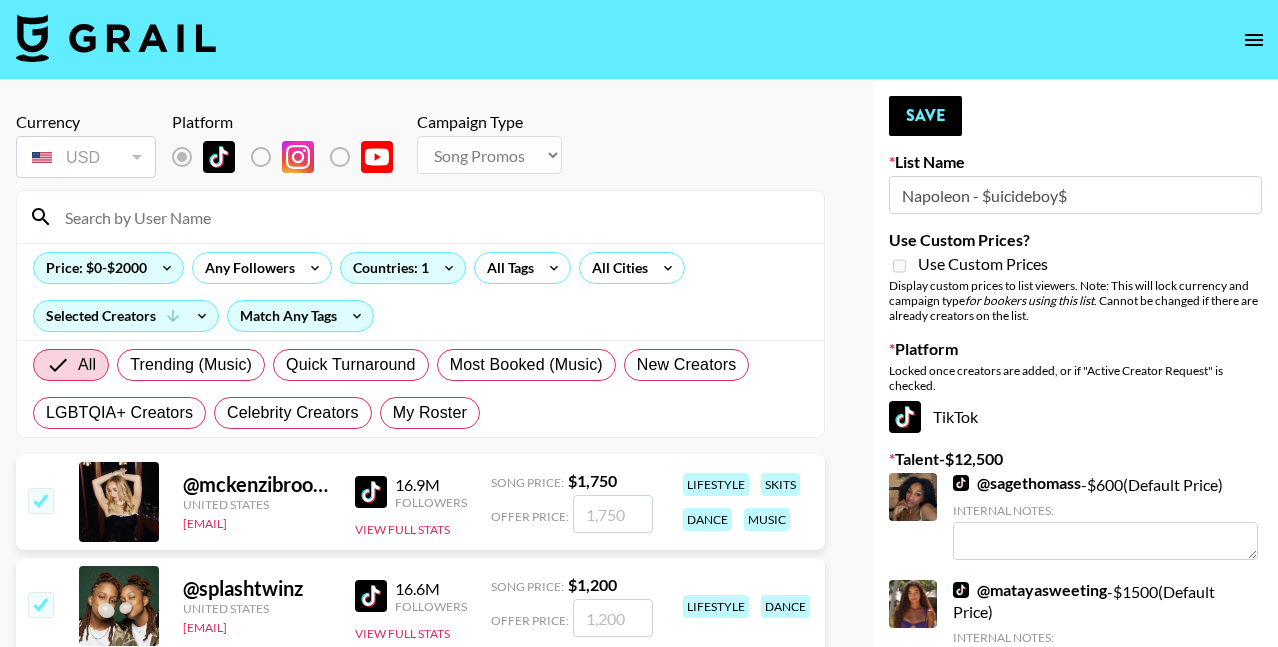 scroll, scrollTop: 0, scrollLeft: 0, axis: both 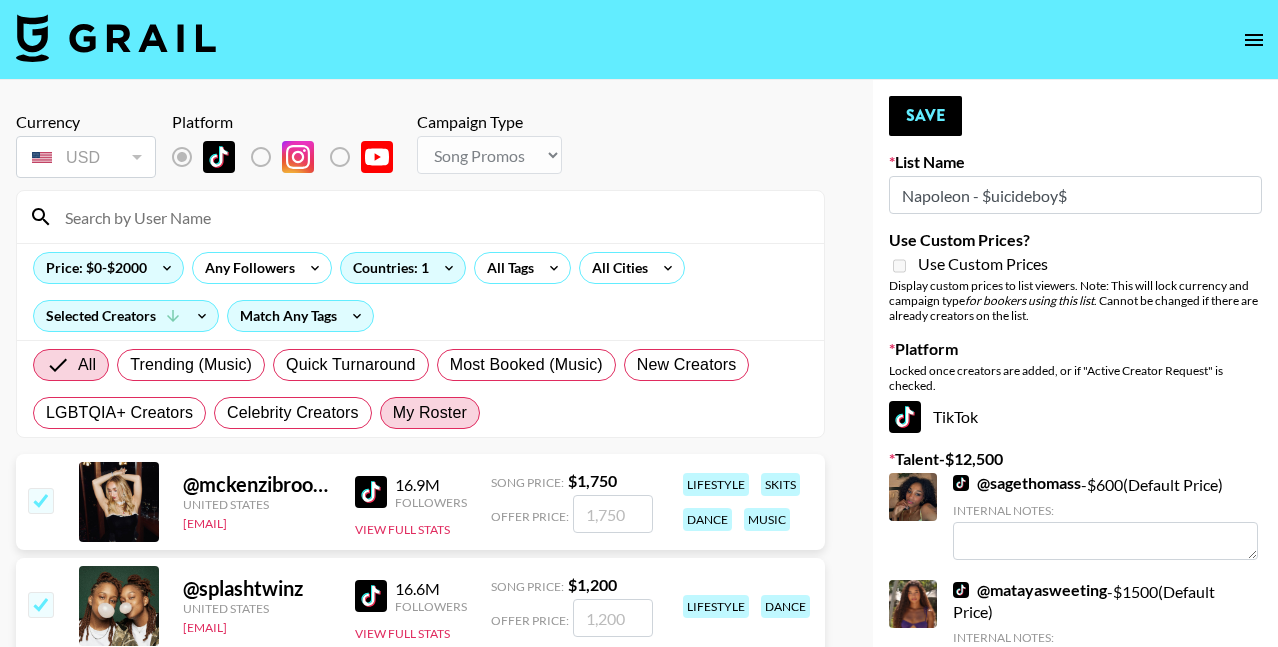 click on "My Roster" at bounding box center [430, 413] 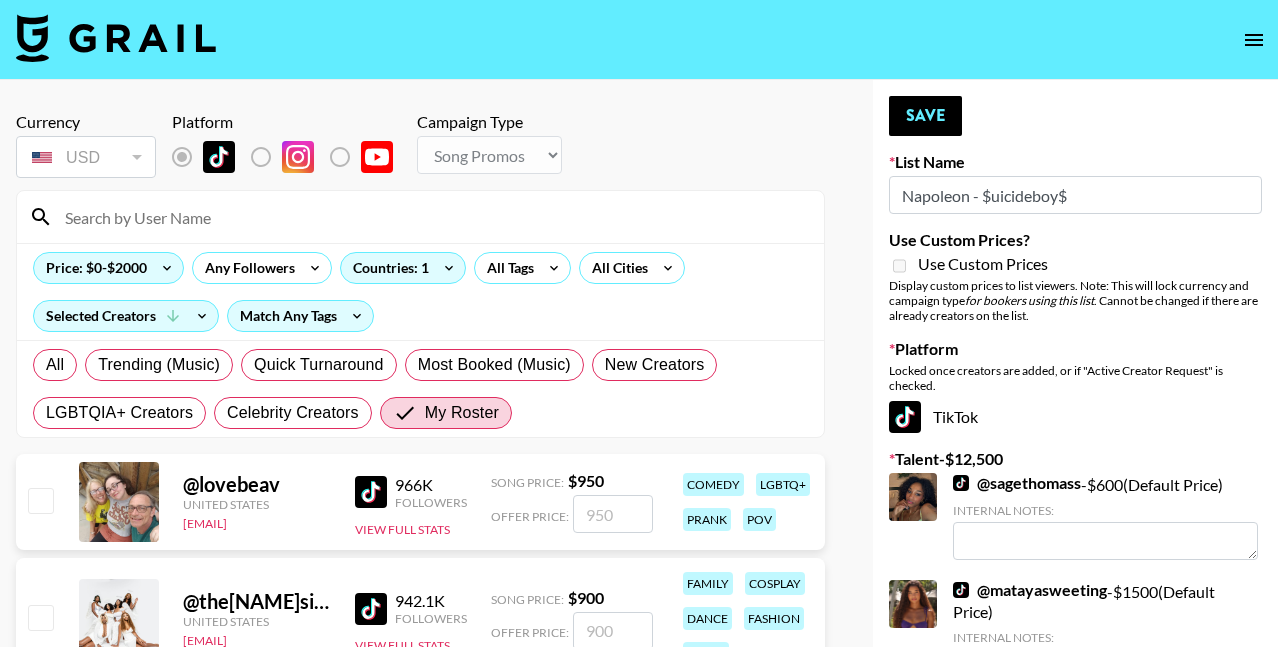 click at bounding box center (40, 617) 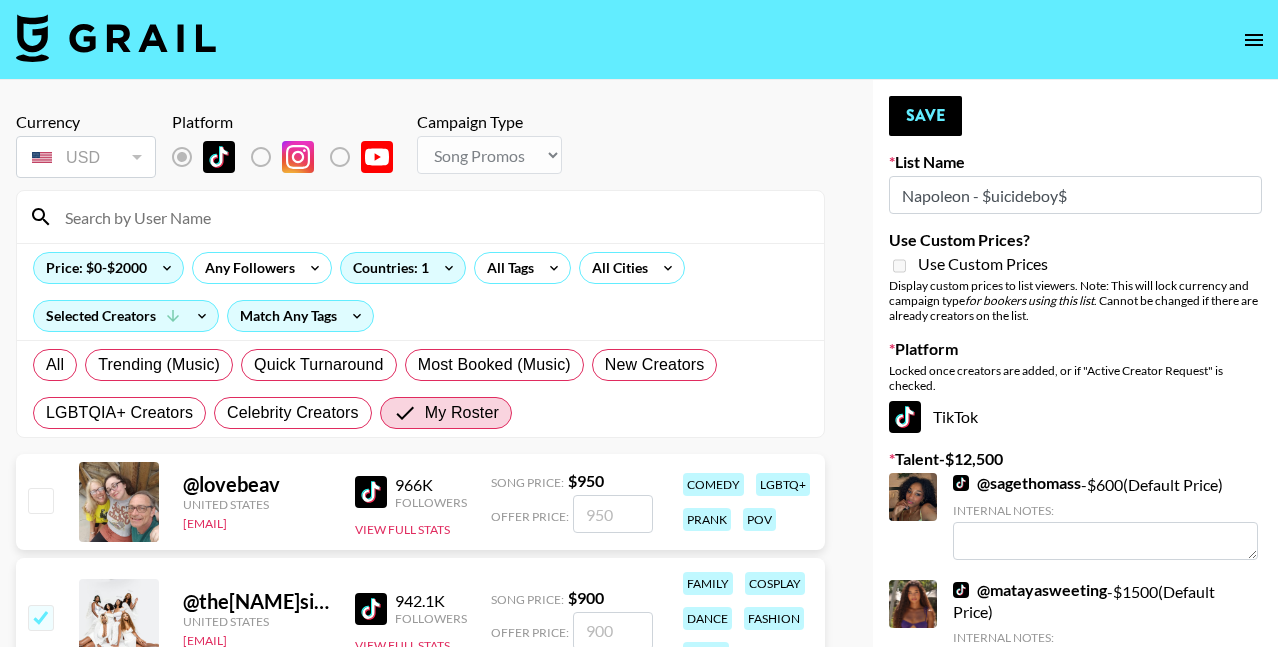 checkbox on "true" 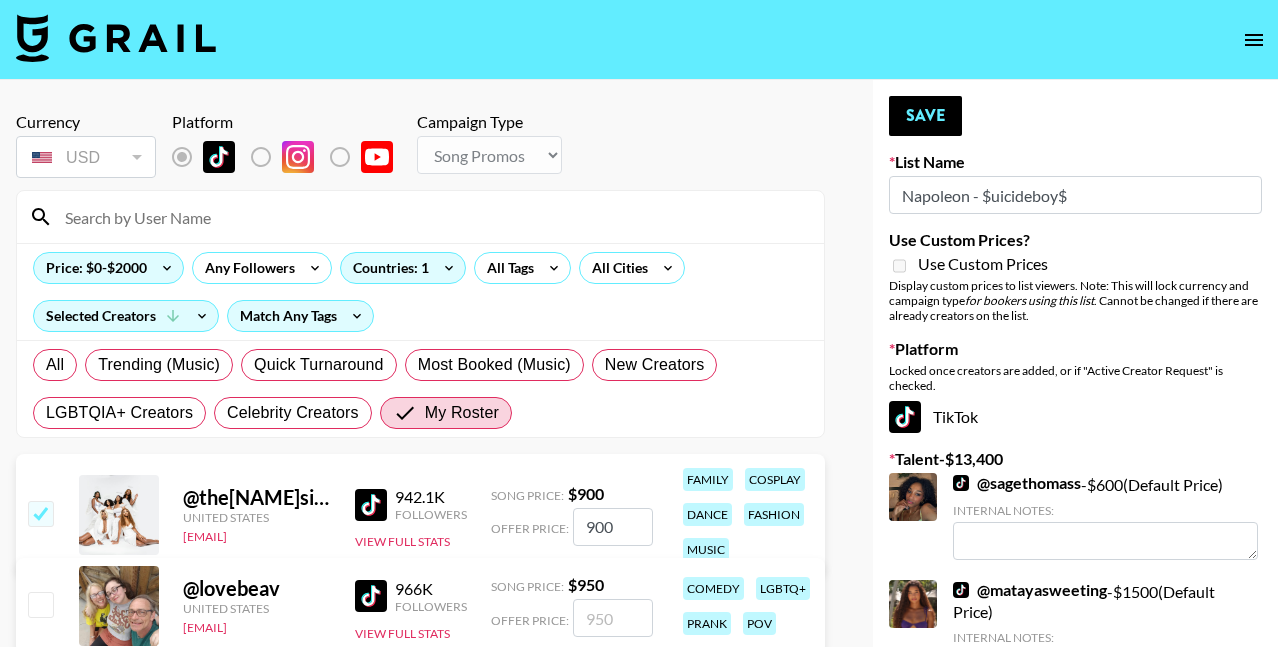 type on "900" 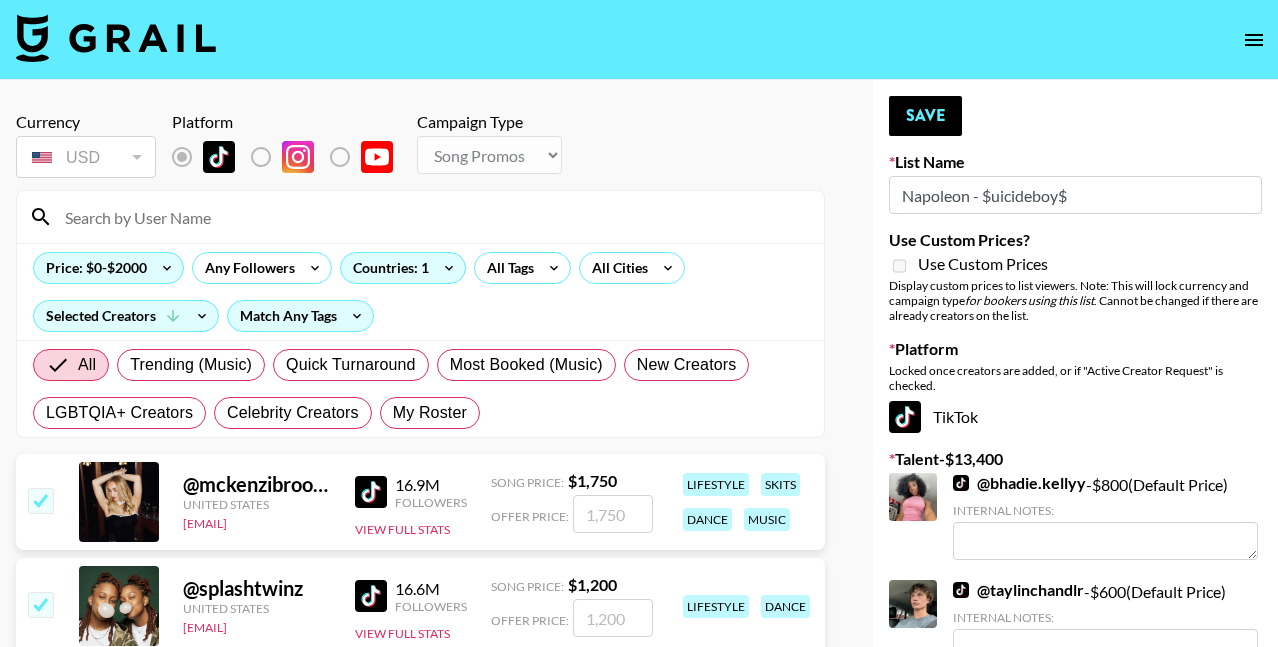 radio on "true" 